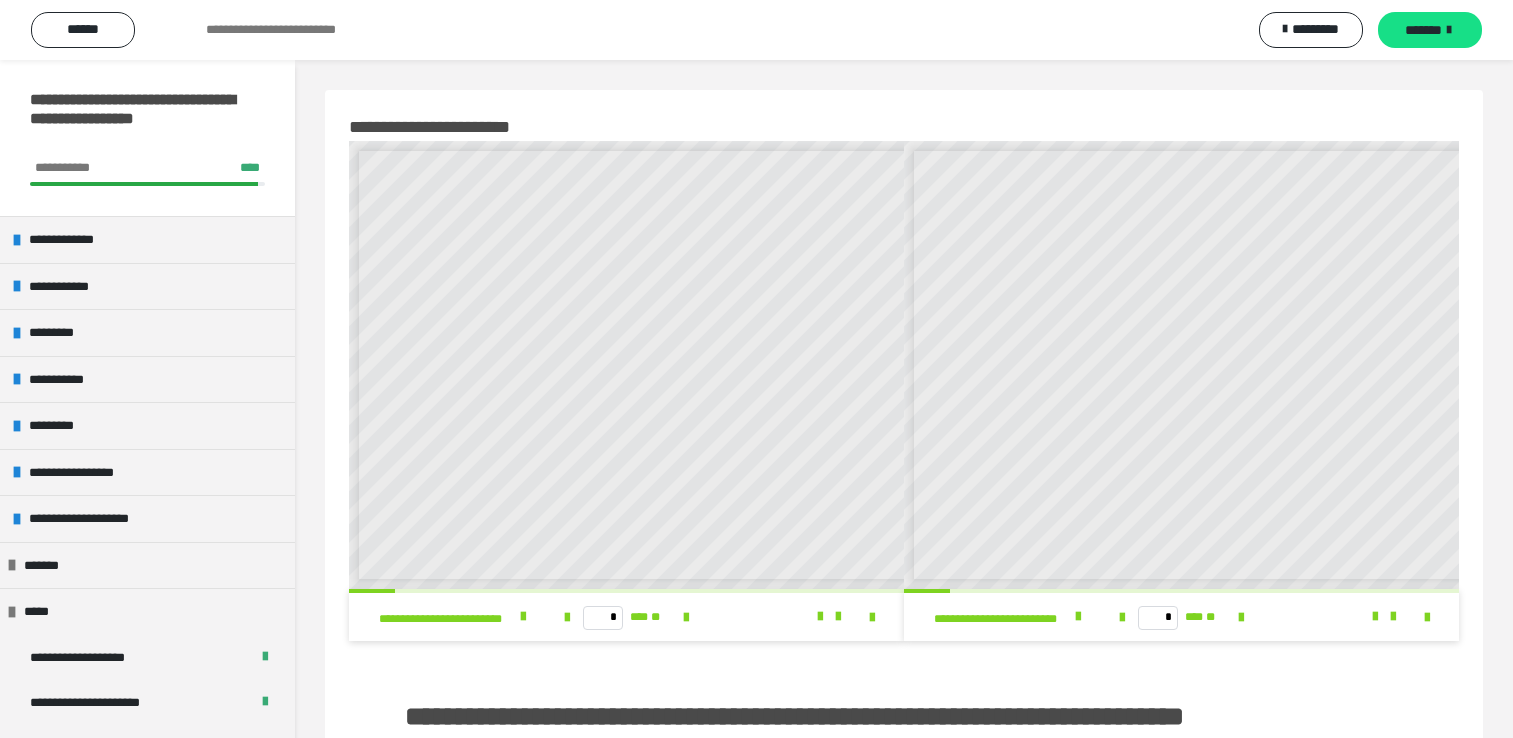 scroll, scrollTop: 1200, scrollLeft: 0, axis: vertical 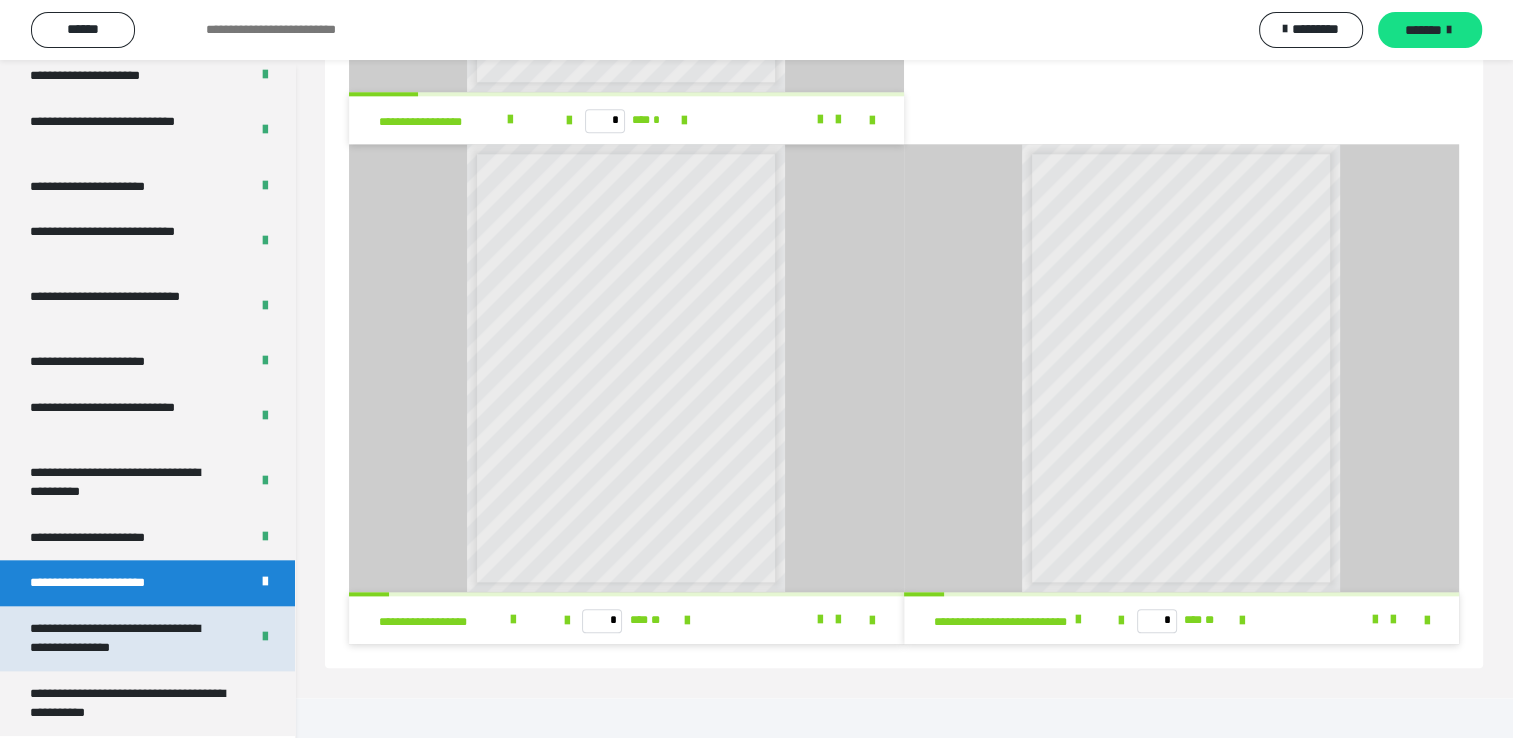 click on "**********" at bounding box center (124, 638) 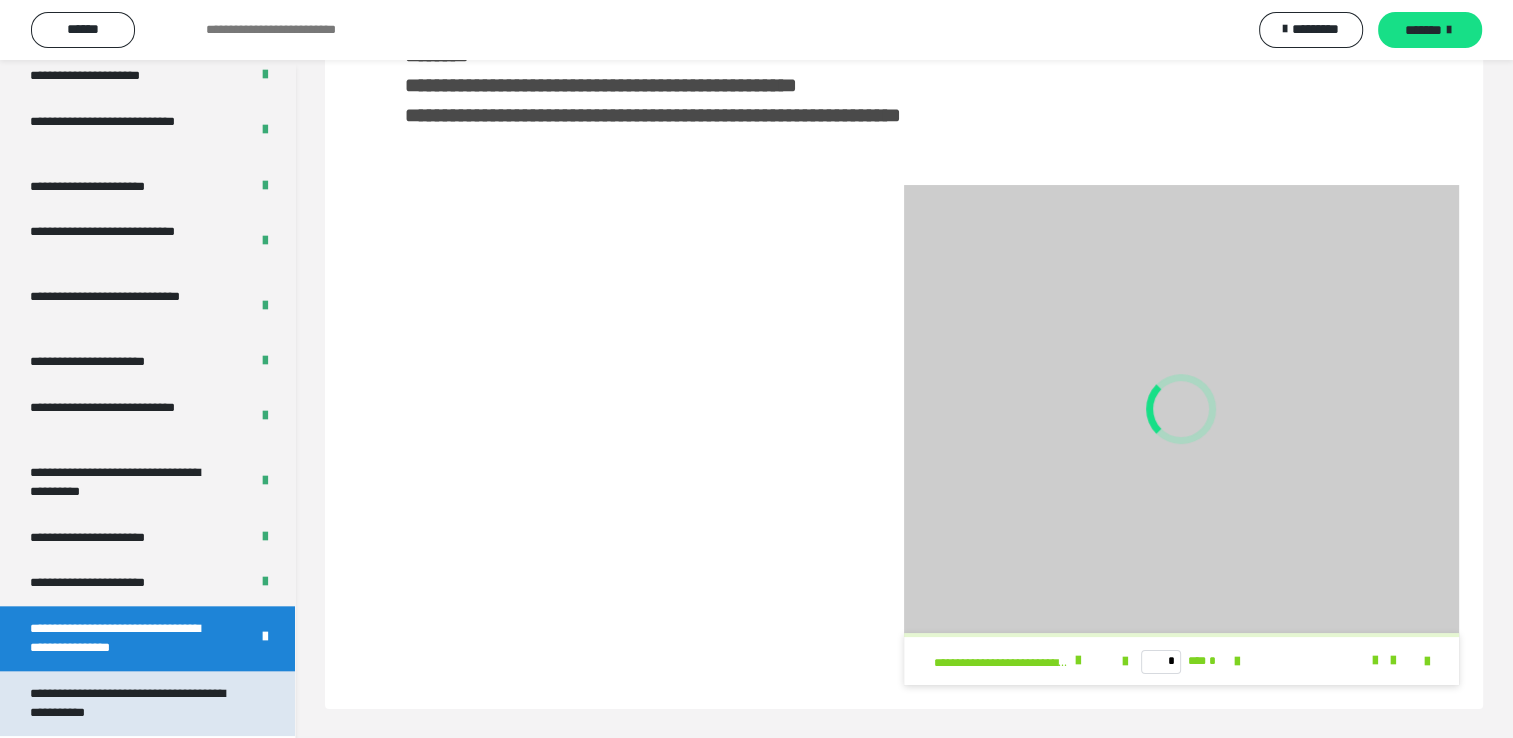 click on "**********" at bounding box center [132, 703] 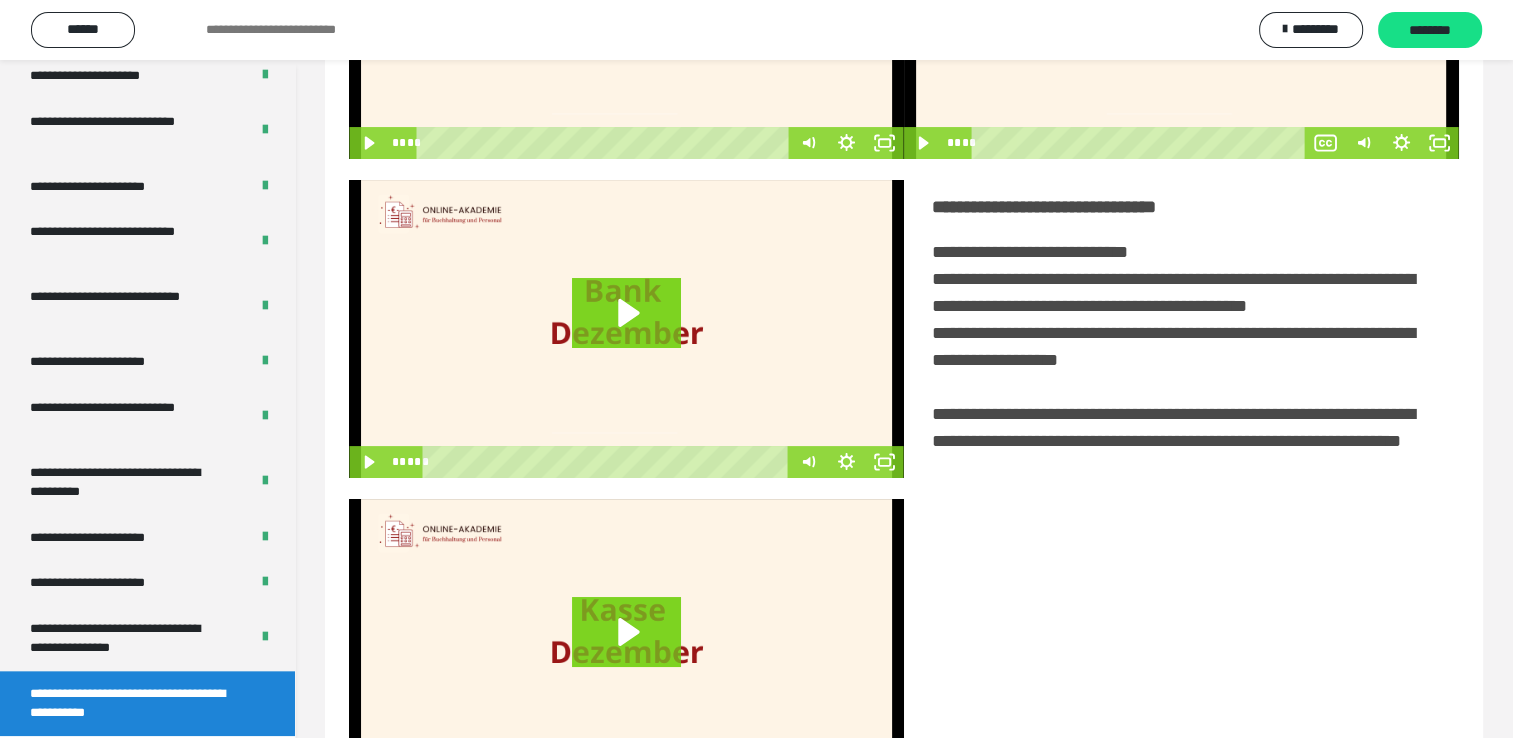 scroll, scrollTop: 246, scrollLeft: 0, axis: vertical 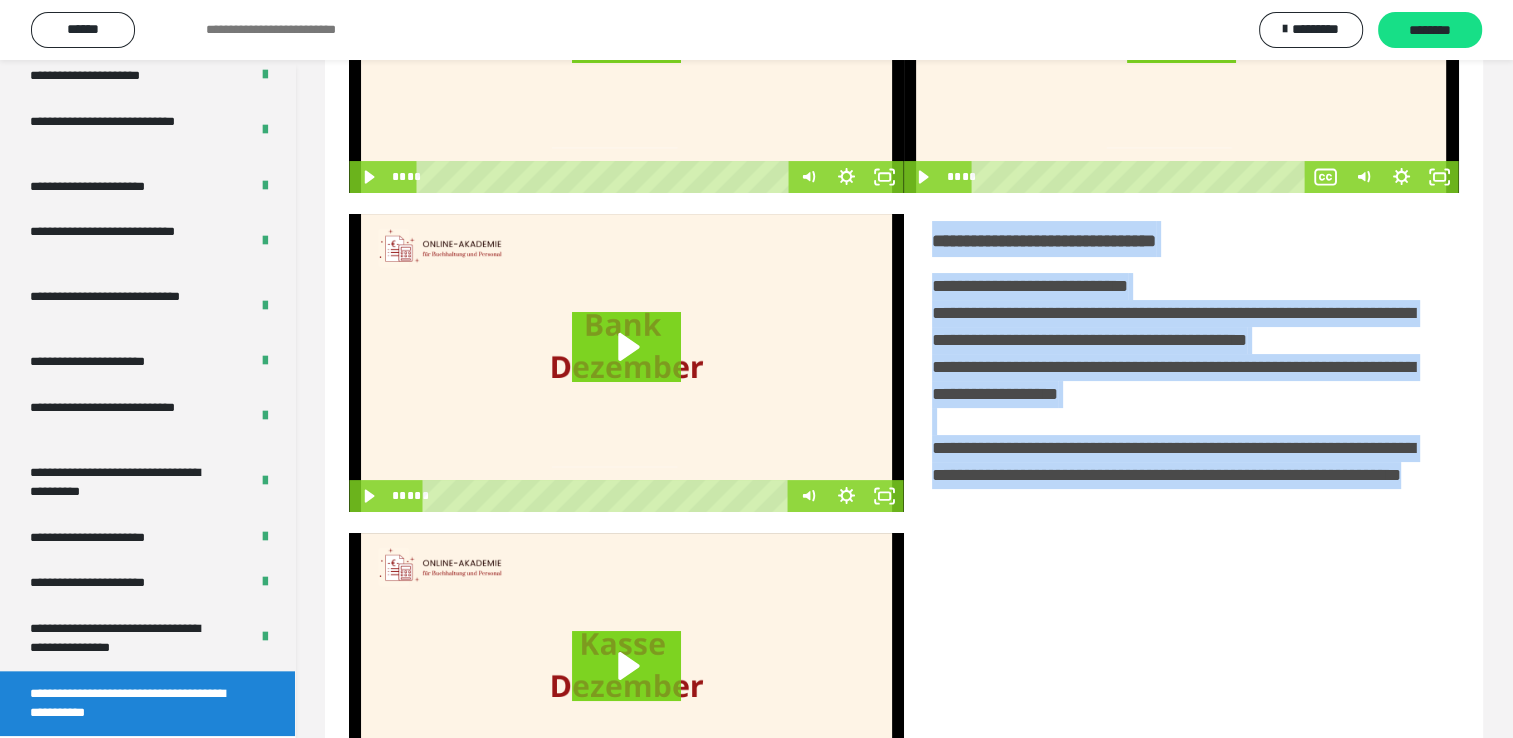 drag, startPoint x: 930, startPoint y: 238, endPoint x: 1246, endPoint y: 553, distance: 446.18494 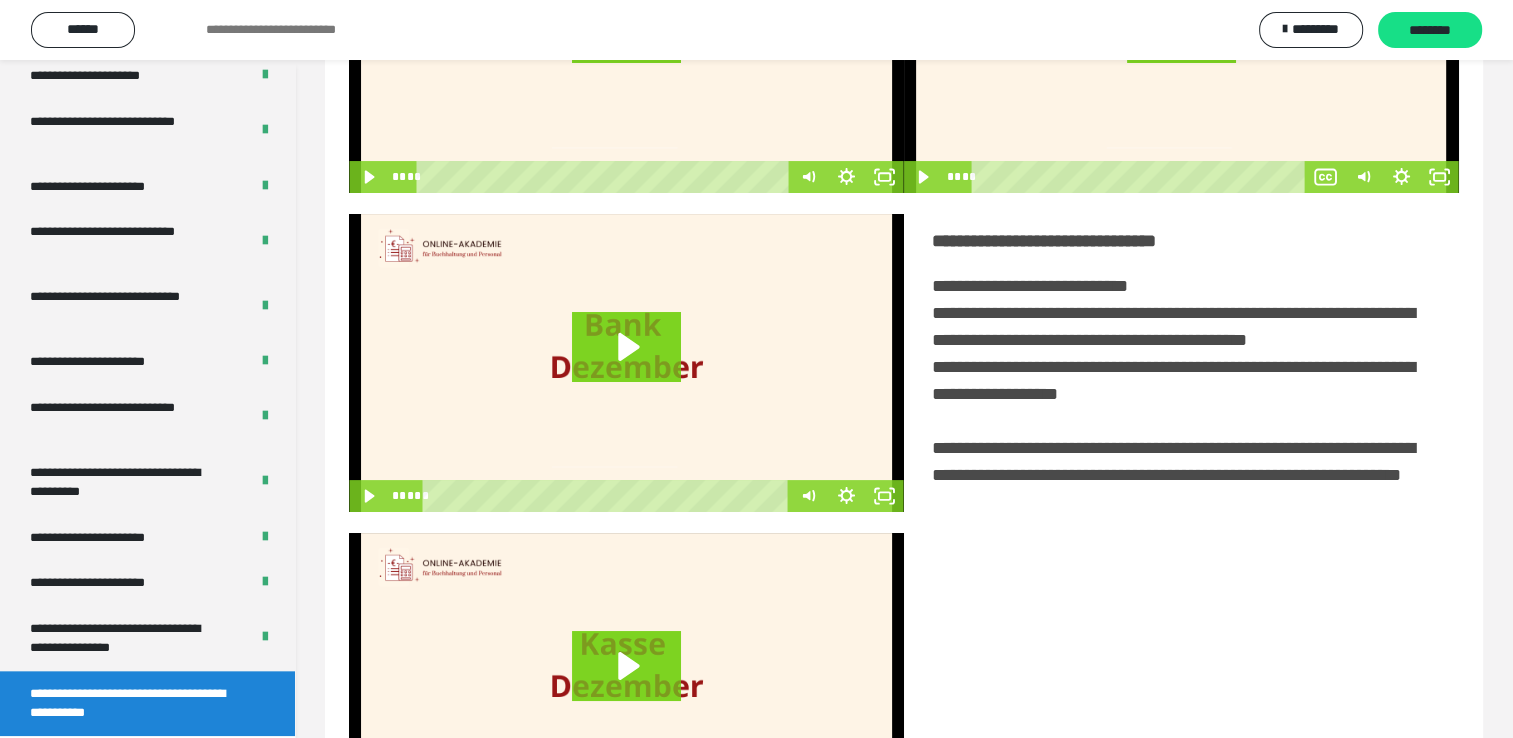 click at bounding box center (1181, 682) 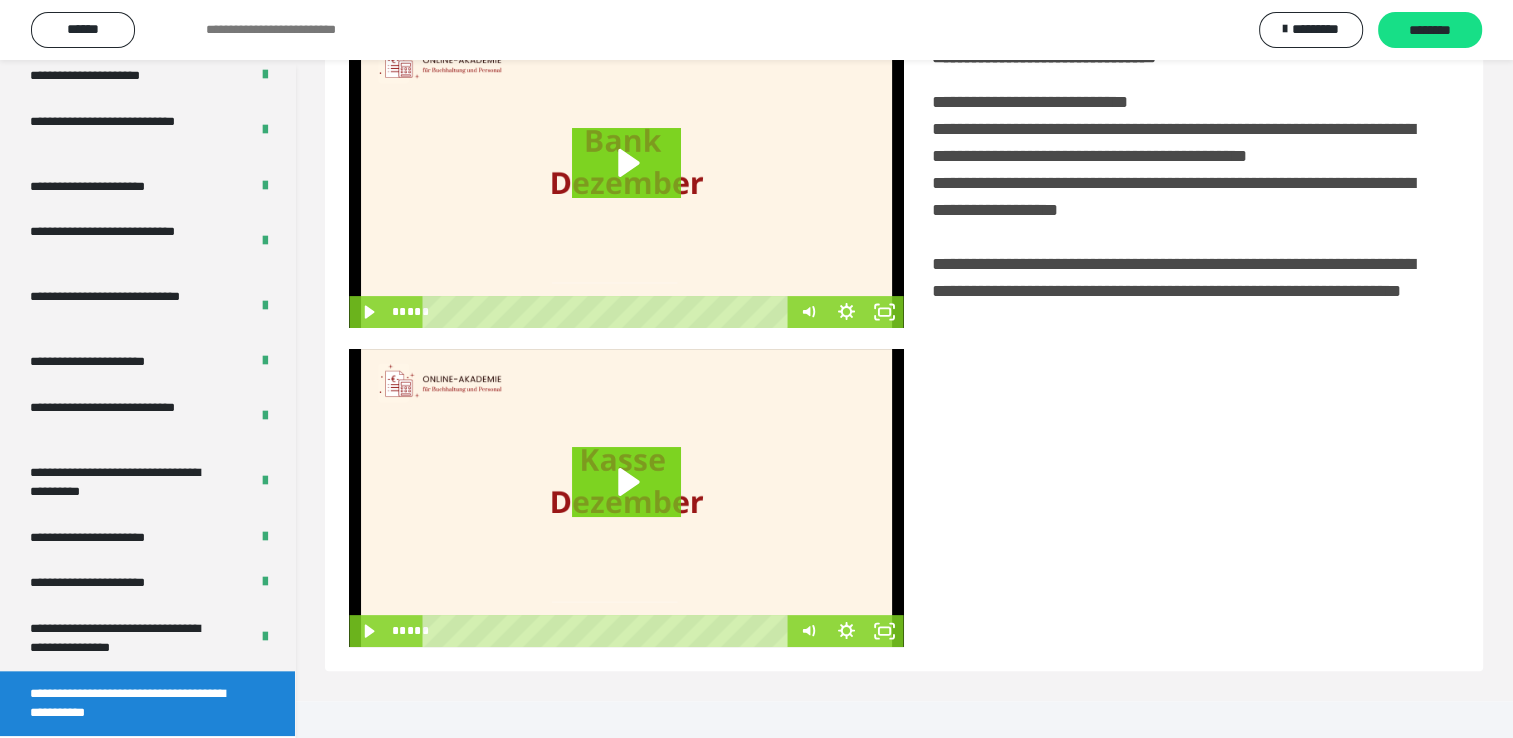 scroll, scrollTop: 446, scrollLeft: 0, axis: vertical 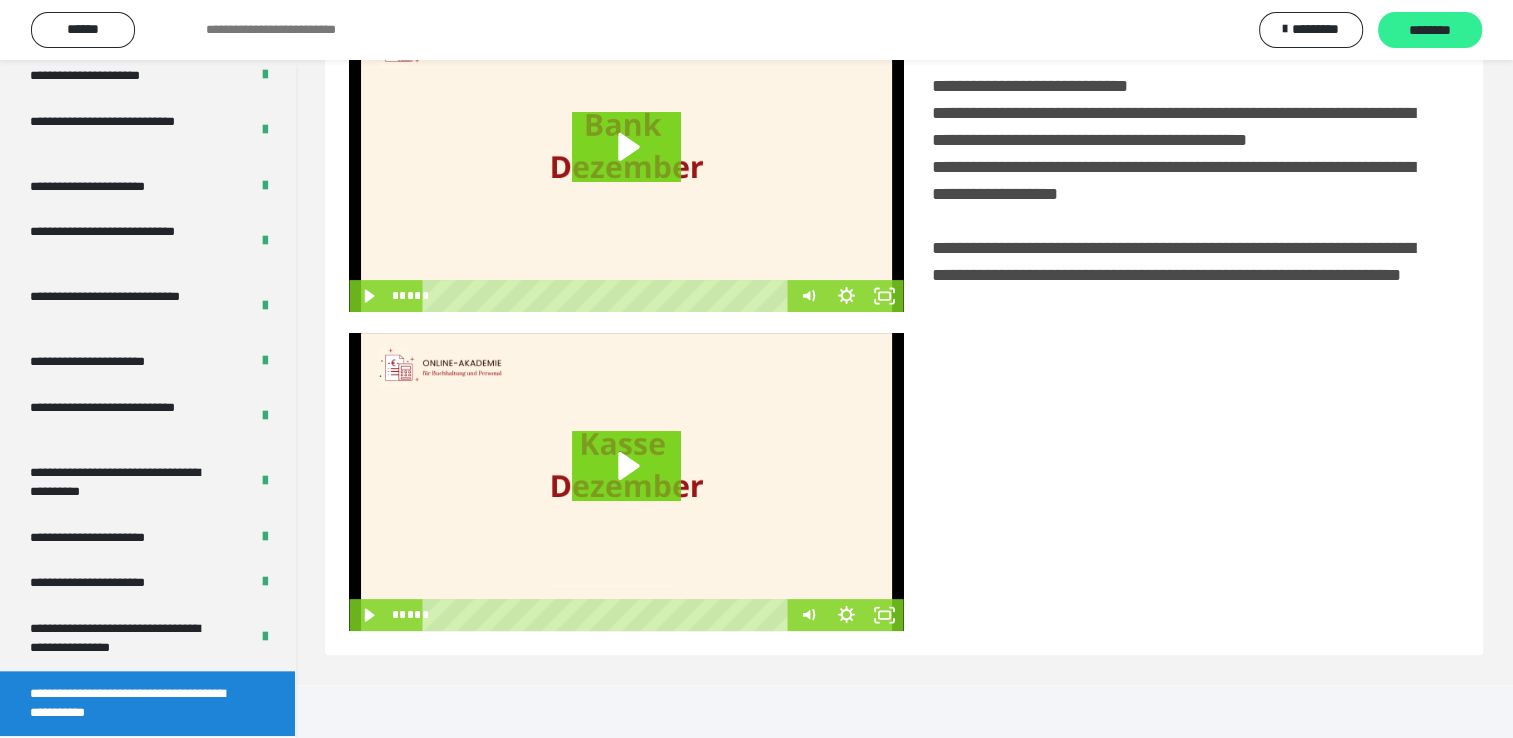 click on "********" at bounding box center (1430, 31) 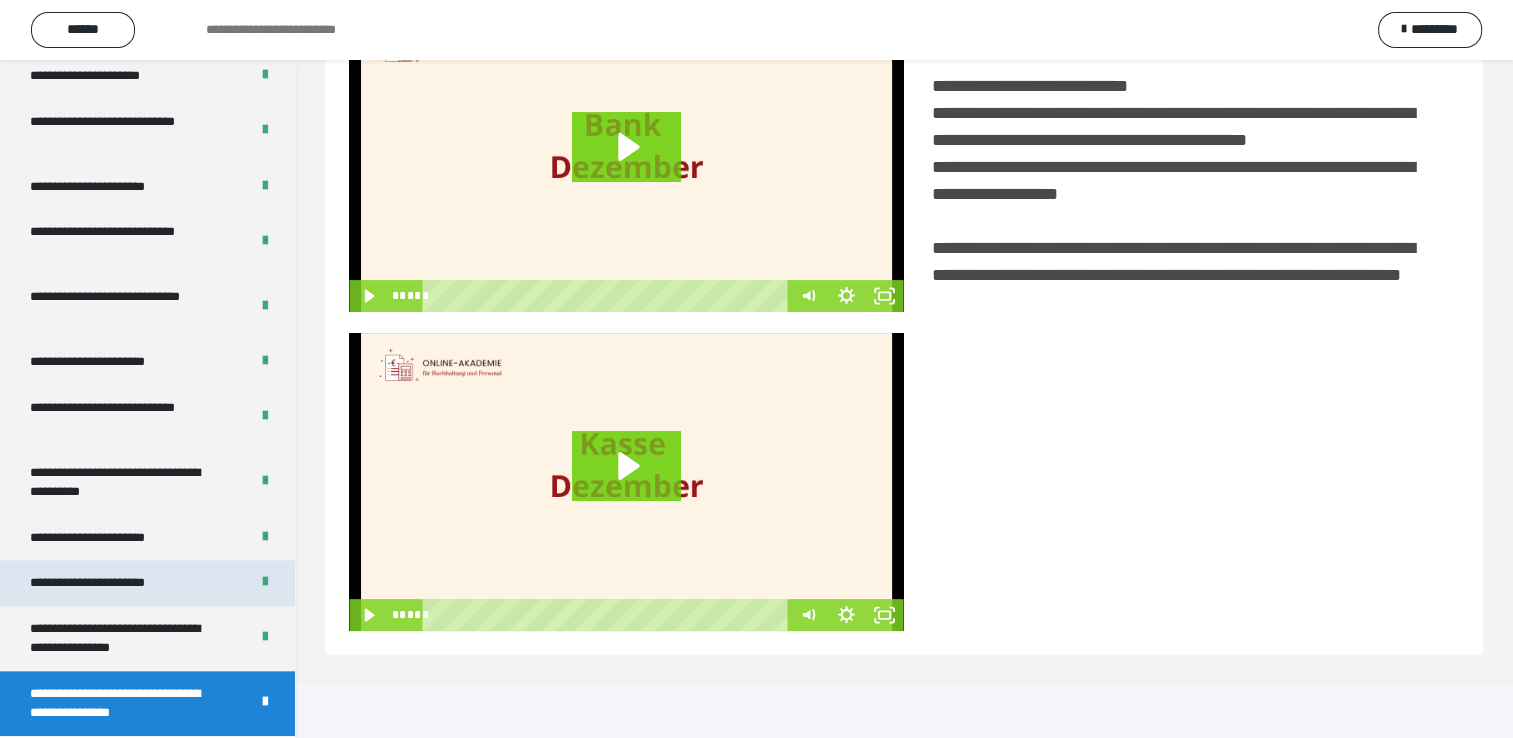 click on "**********" at bounding box center (111, 583) 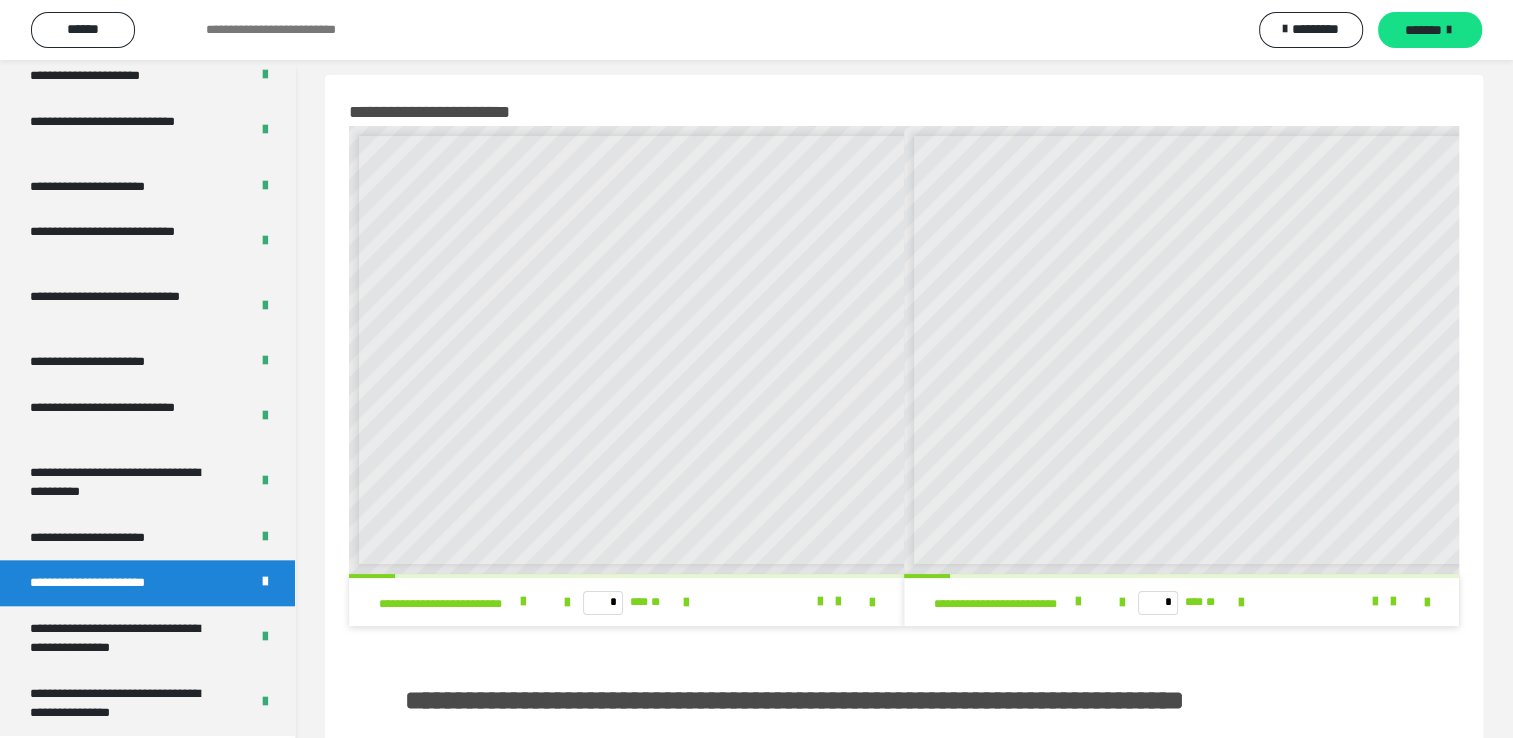 scroll, scrollTop: 0, scrollLeft: 0, axis: both 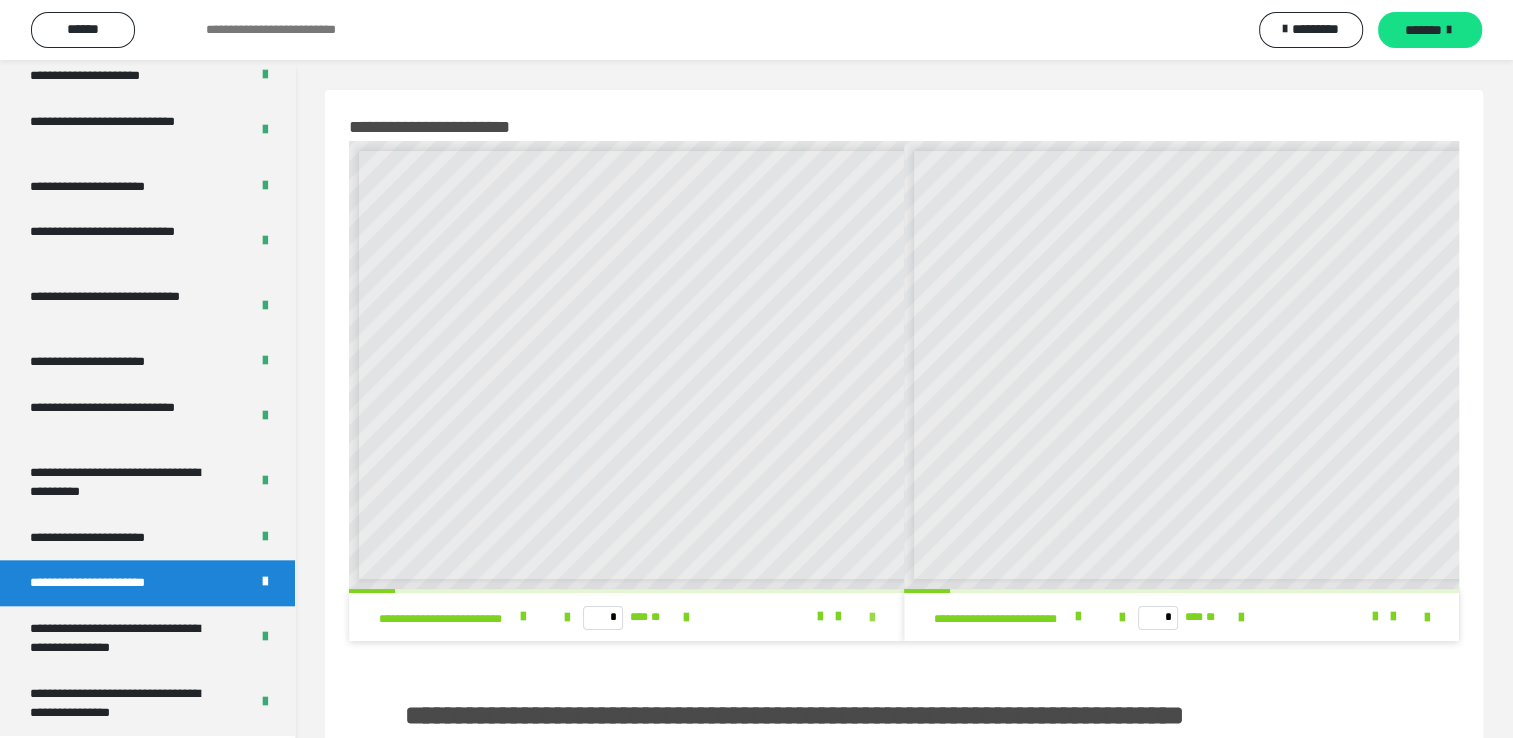 click at bounding box center [872, 618] 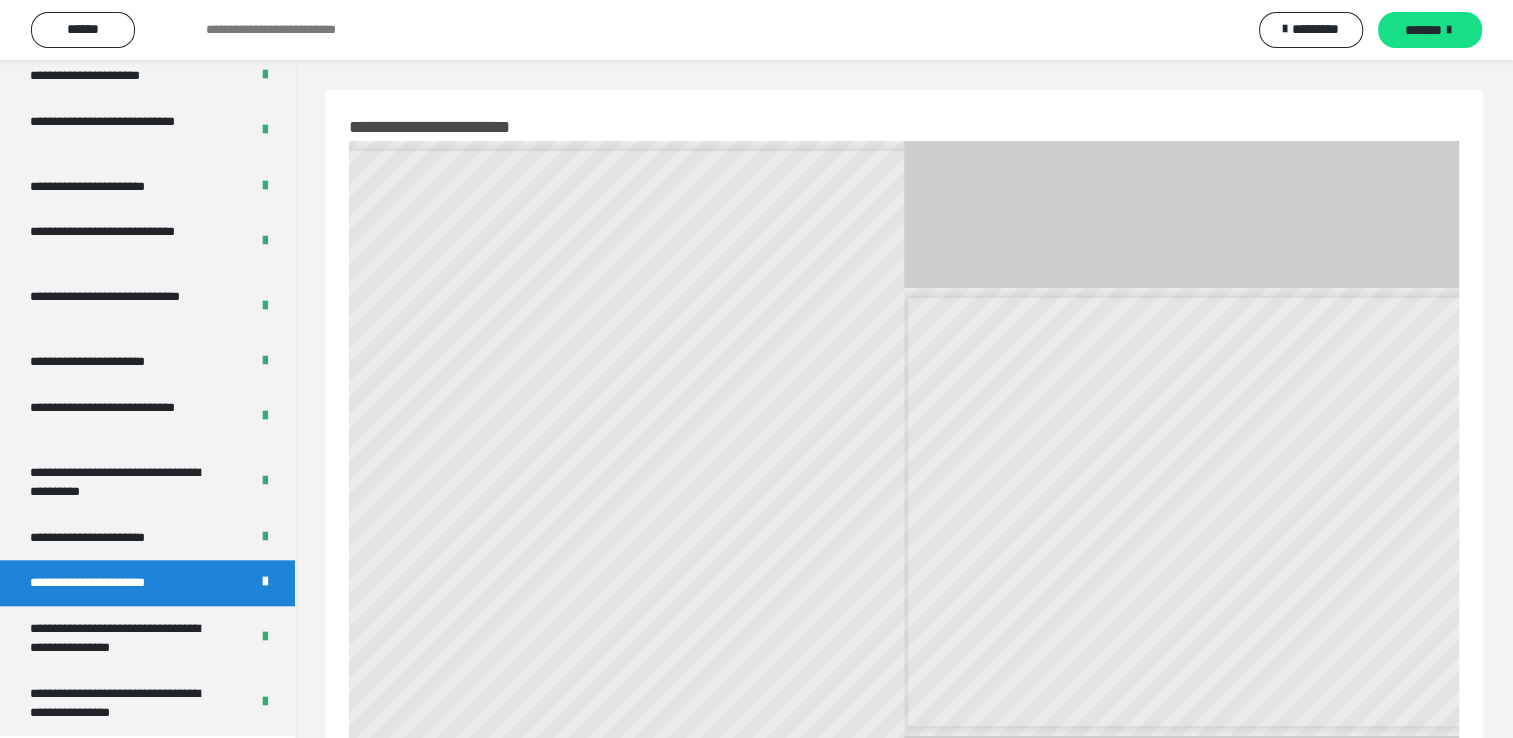 scroll, scrollTop: 1853, scrollLeft: 0, axis: vertical 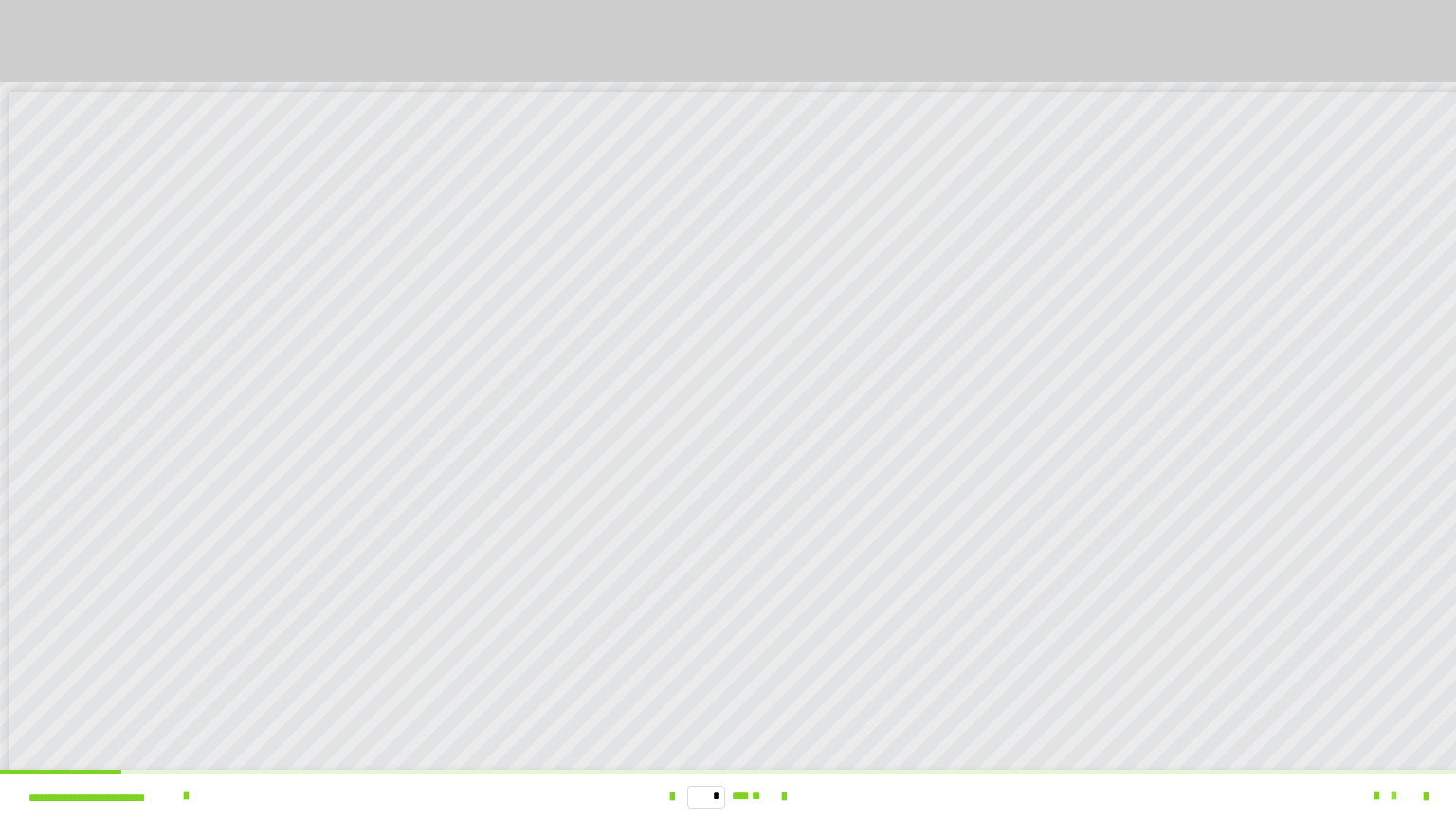 click at bounding box center (1393, 796) 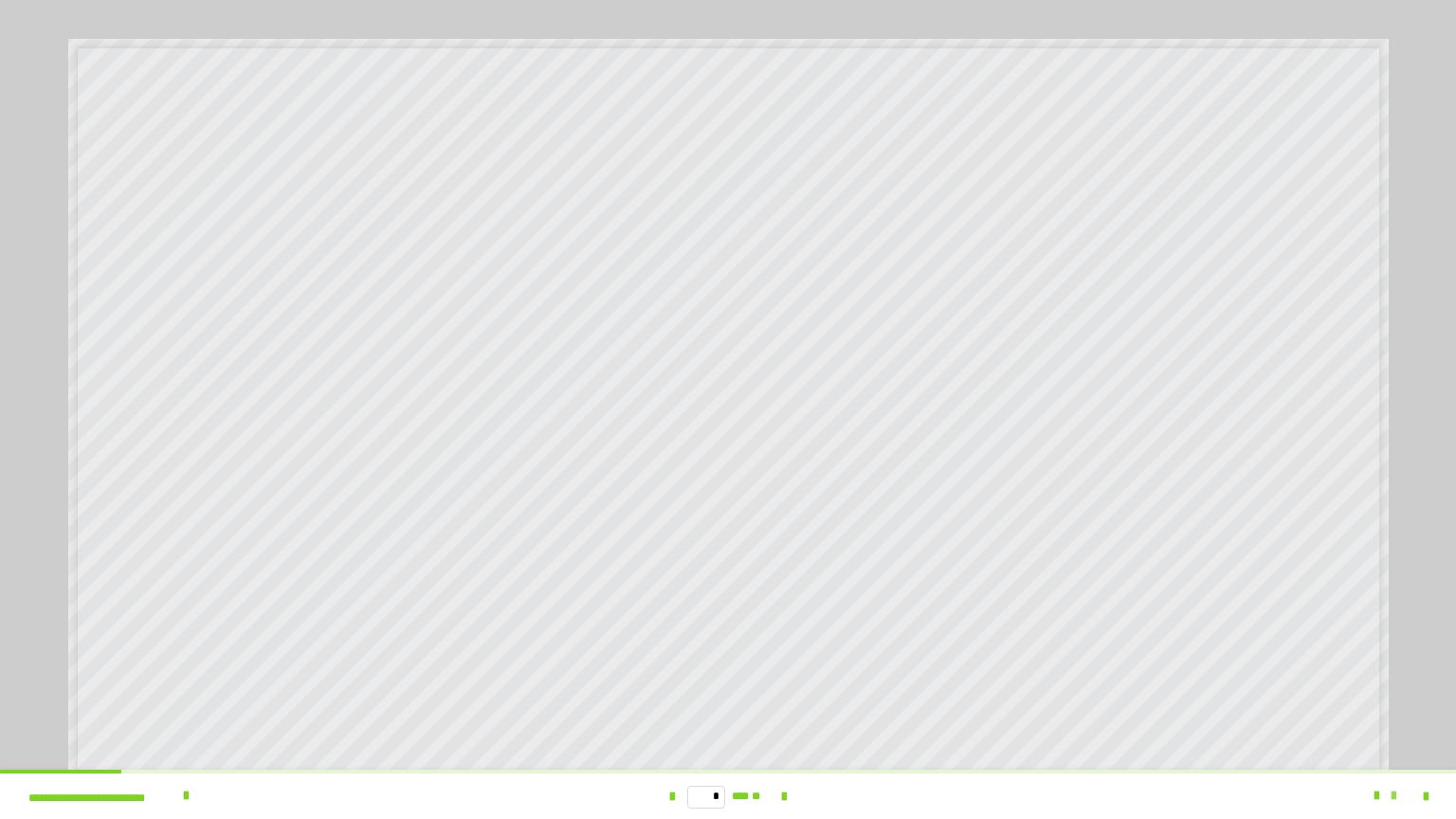 click at bounding box center [1393, 796] 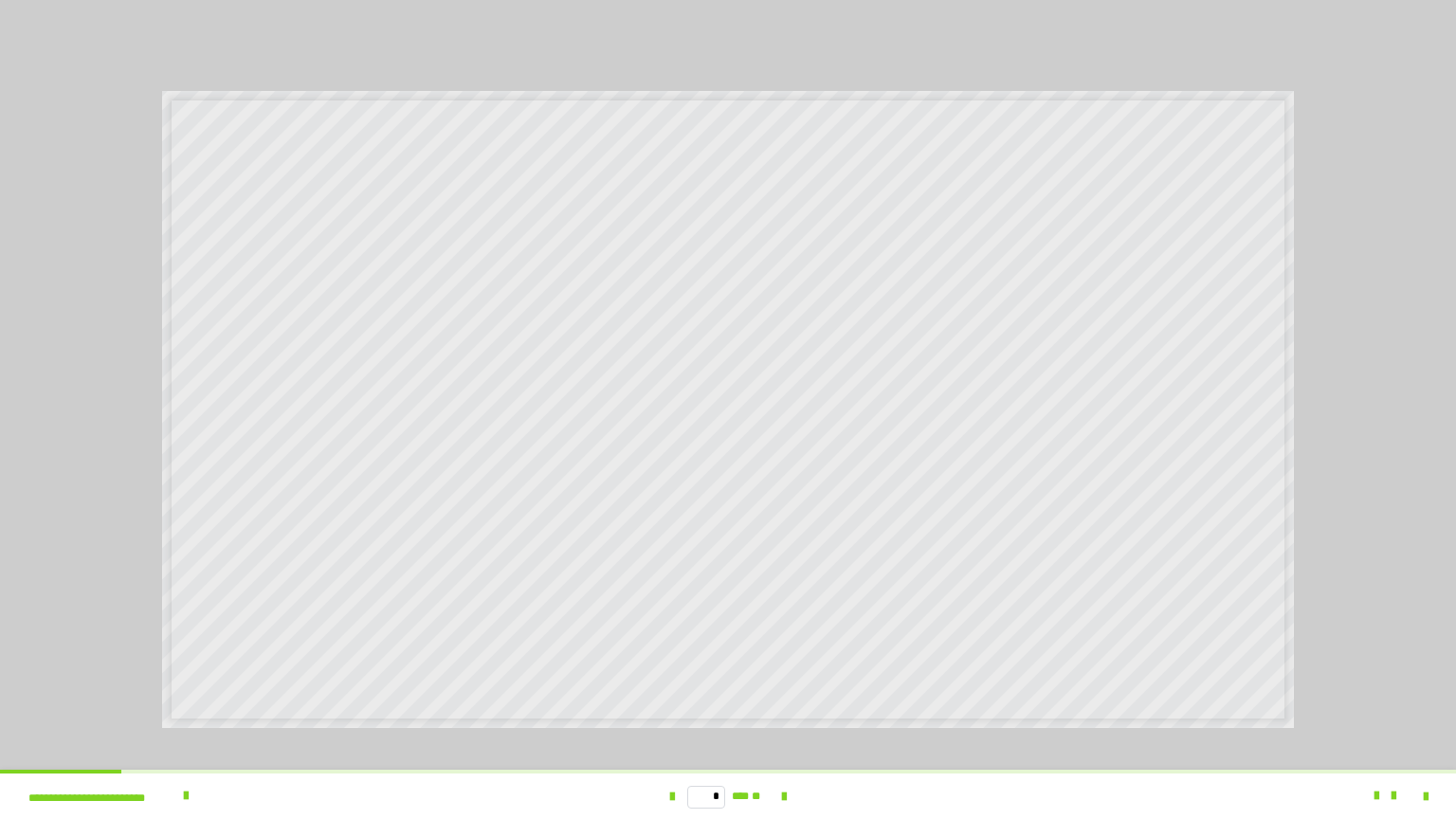 click on "* *** **" at bounding box center (728, 796) 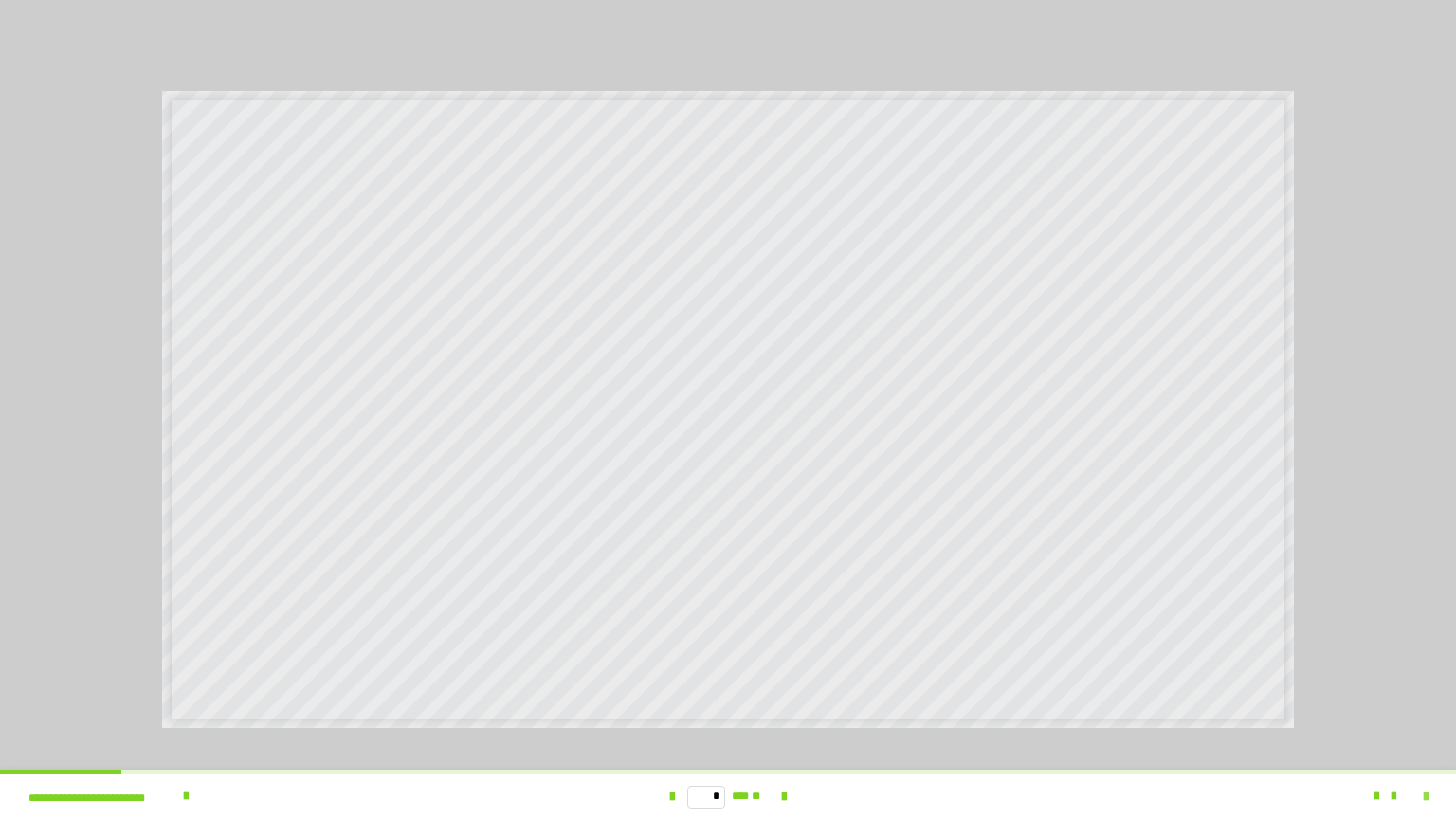 click at bounding box center [1426, 797] 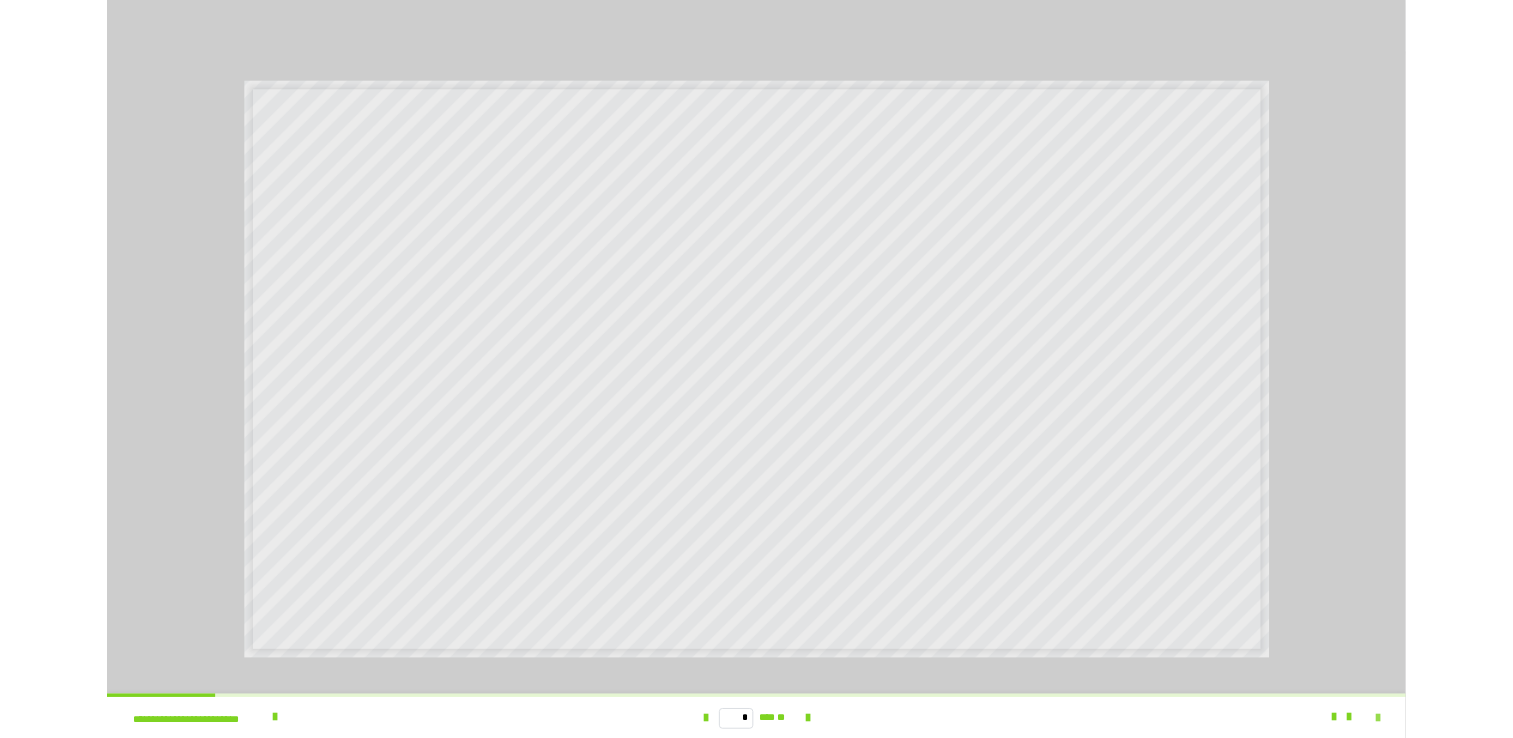 scroll, scrollTop: 0, scrollLeft: 0, axis: both 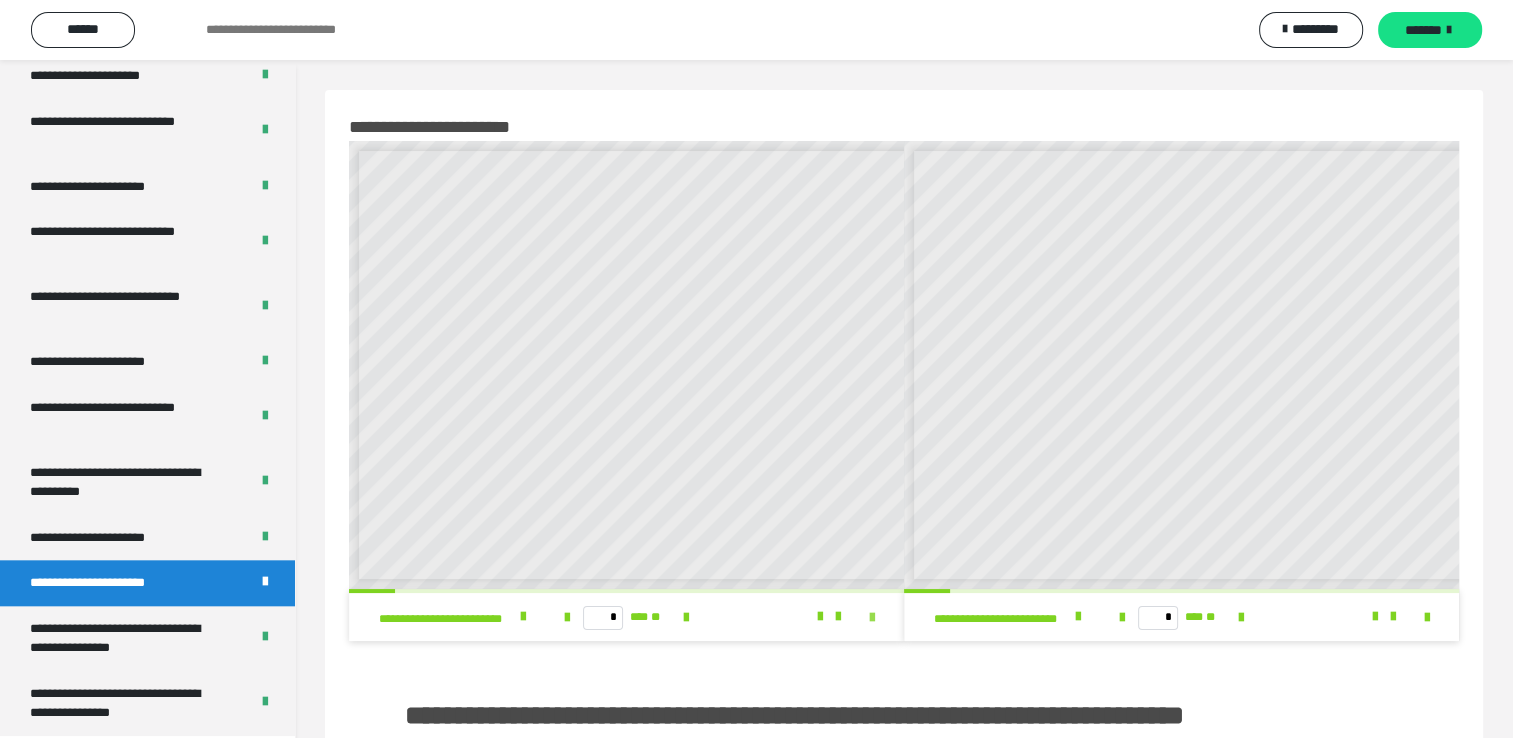 click at bounding box center (872, 618) 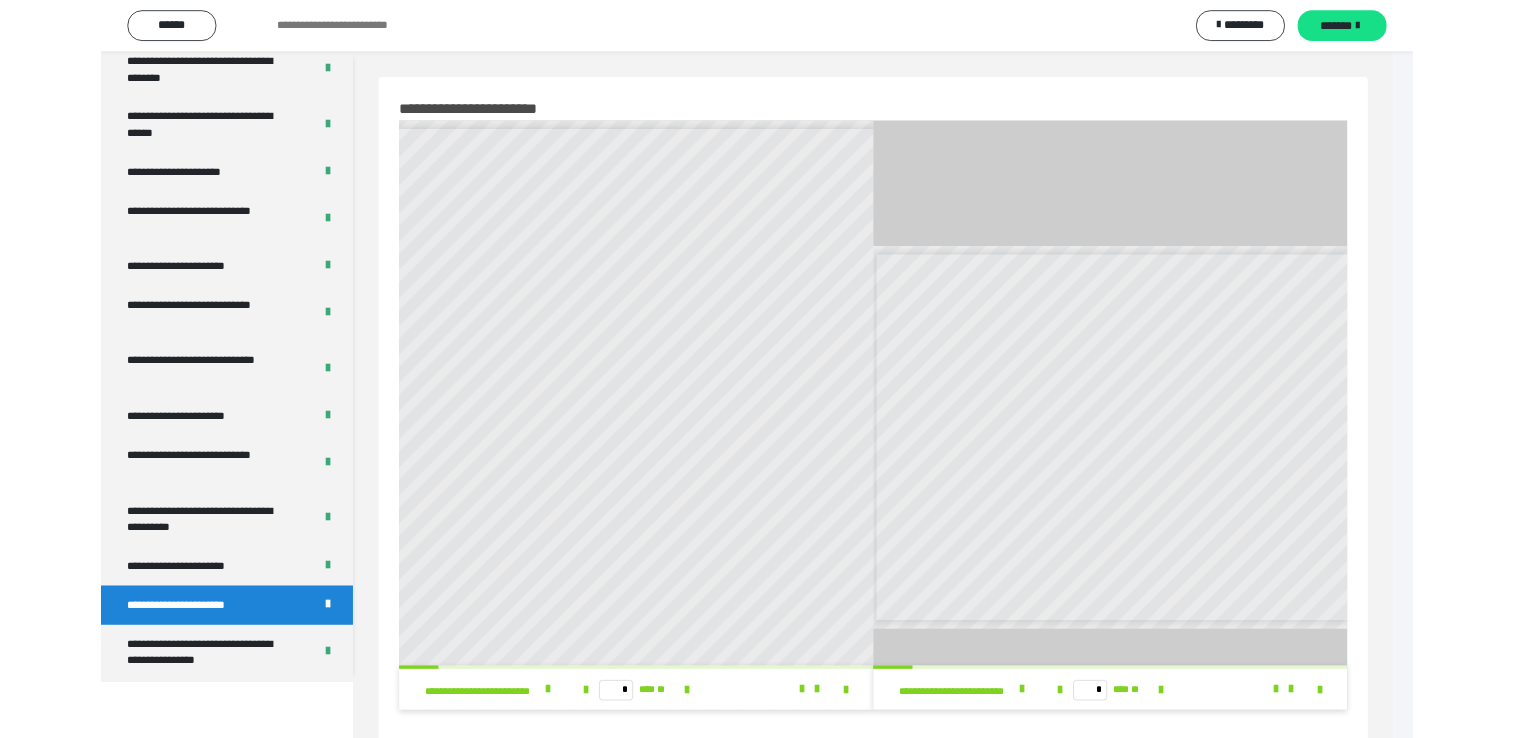 scroll, scrollTop: 1853, scrollLeft: 0, axis: vertical 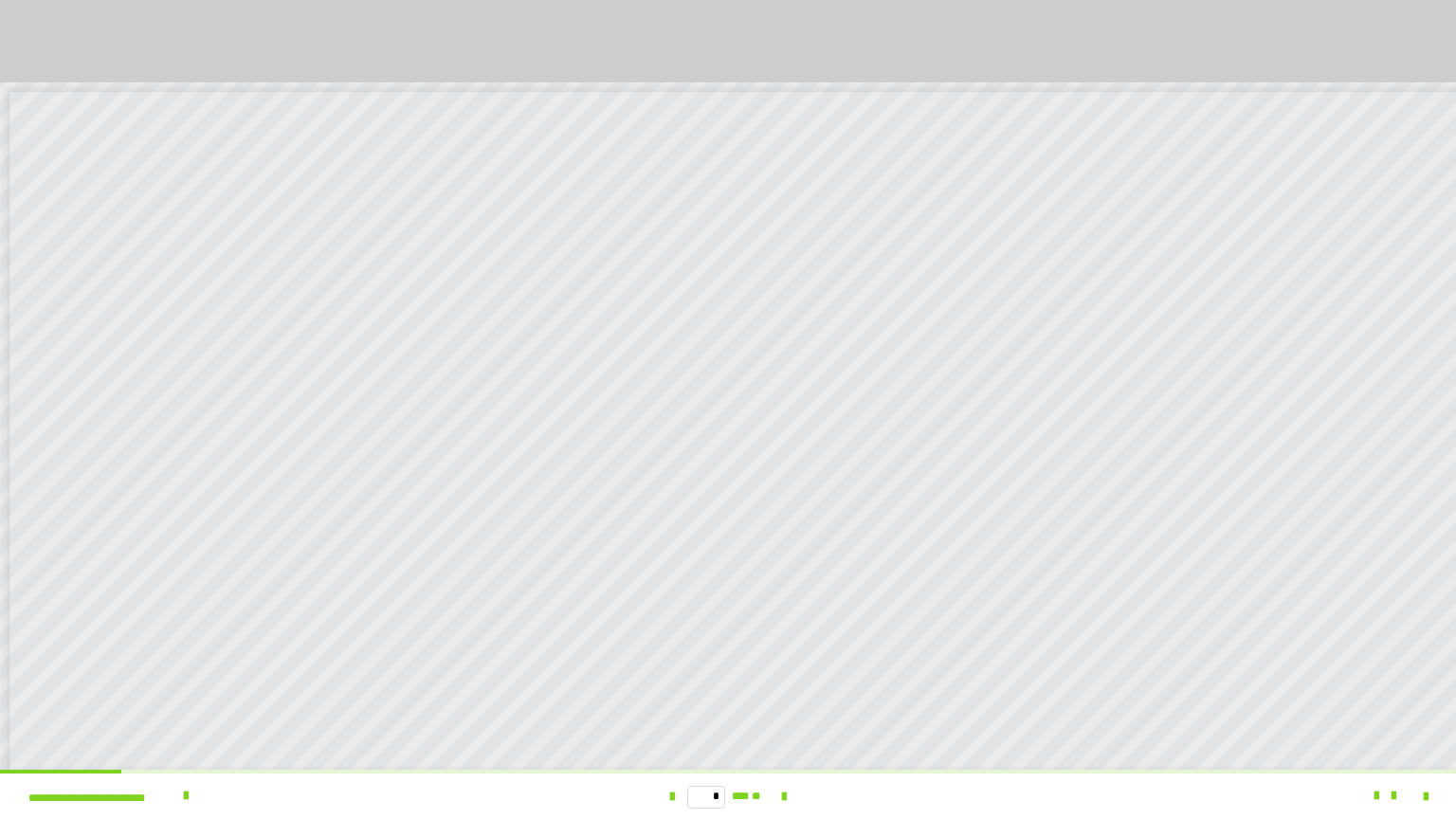 click at bounding box center (1287, 796) 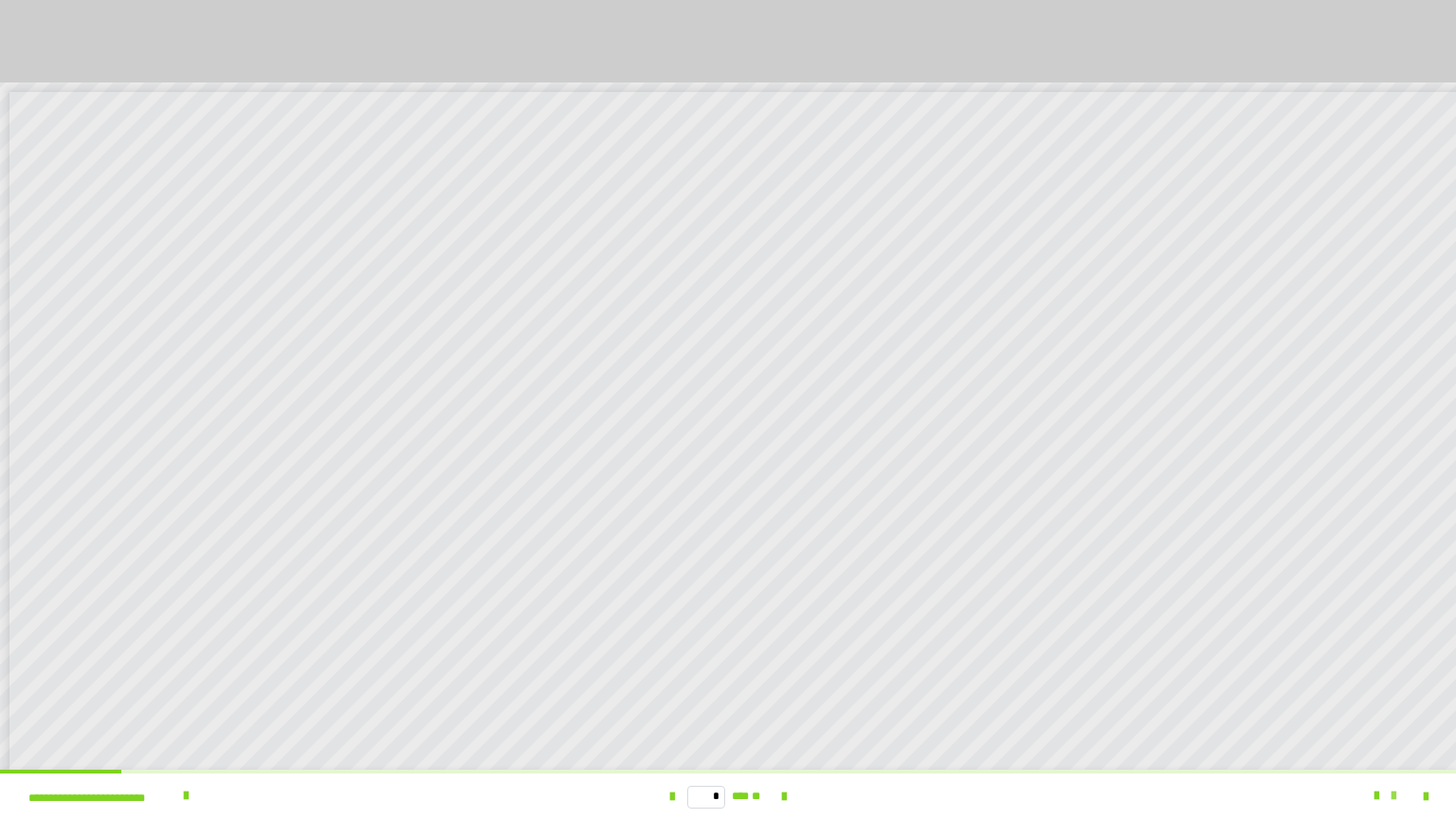click at bounding box center [1393, 796] 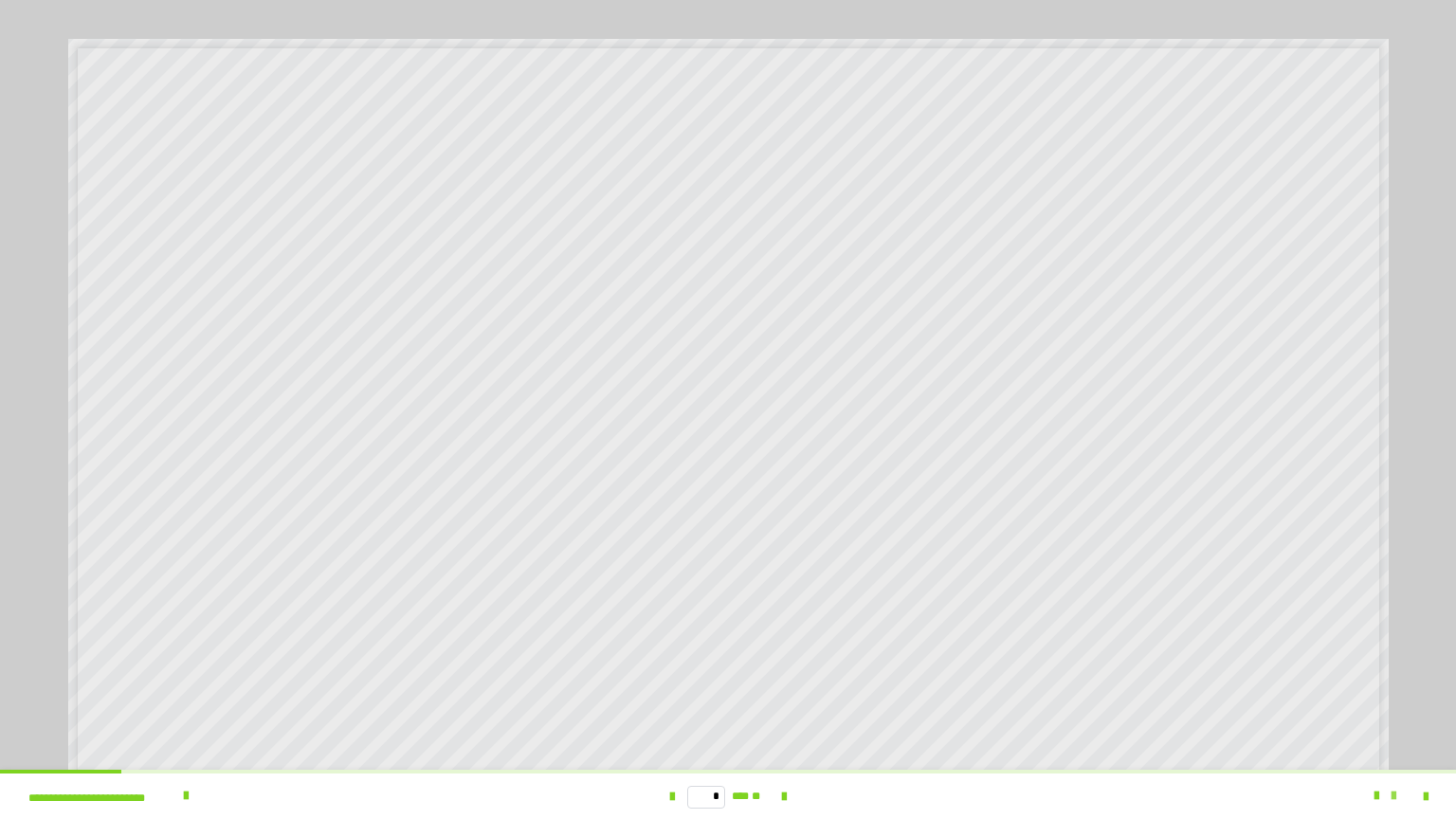 click at bounding box center [1393, 796] 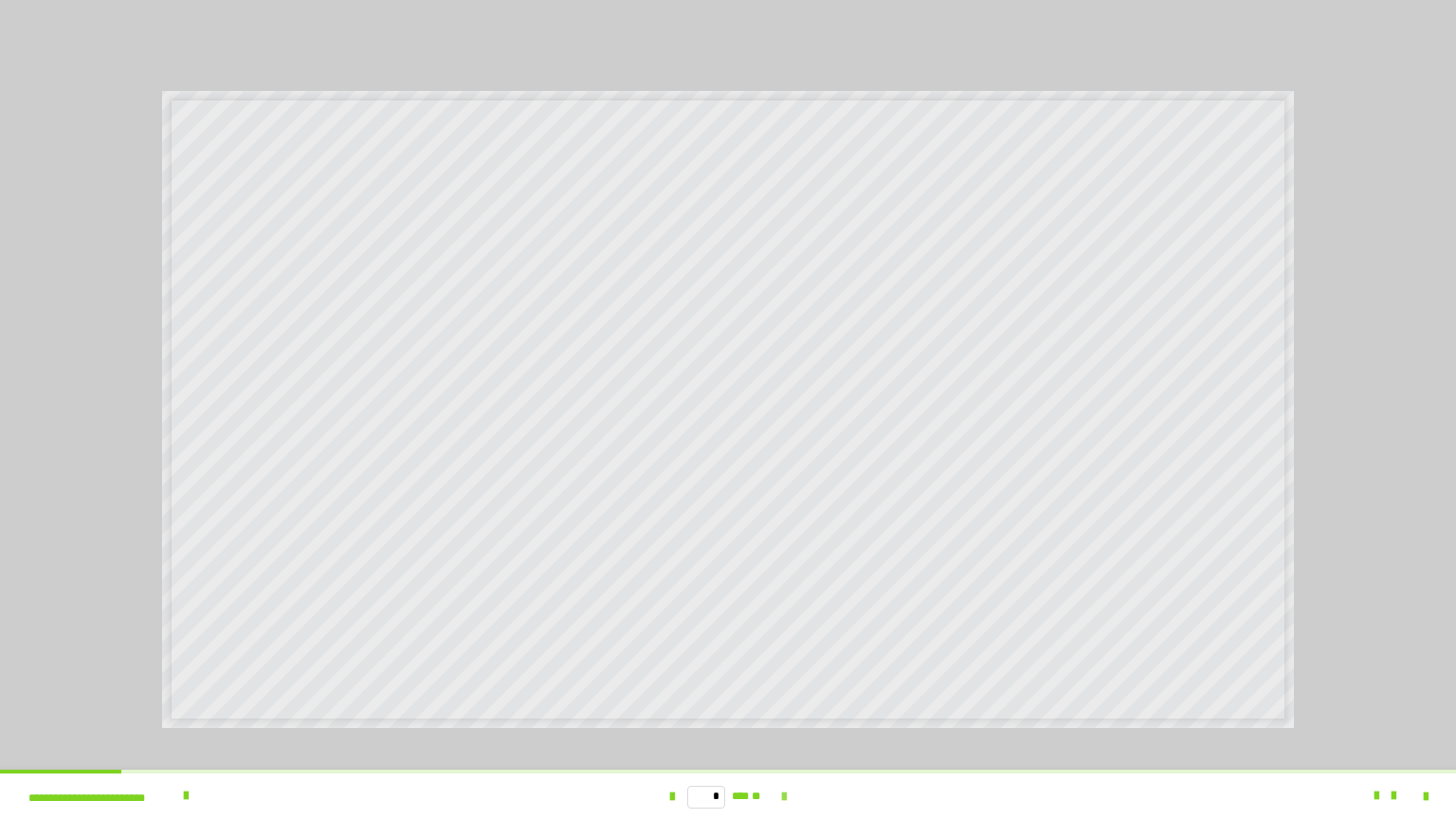 click at bounding box center [784, 797] 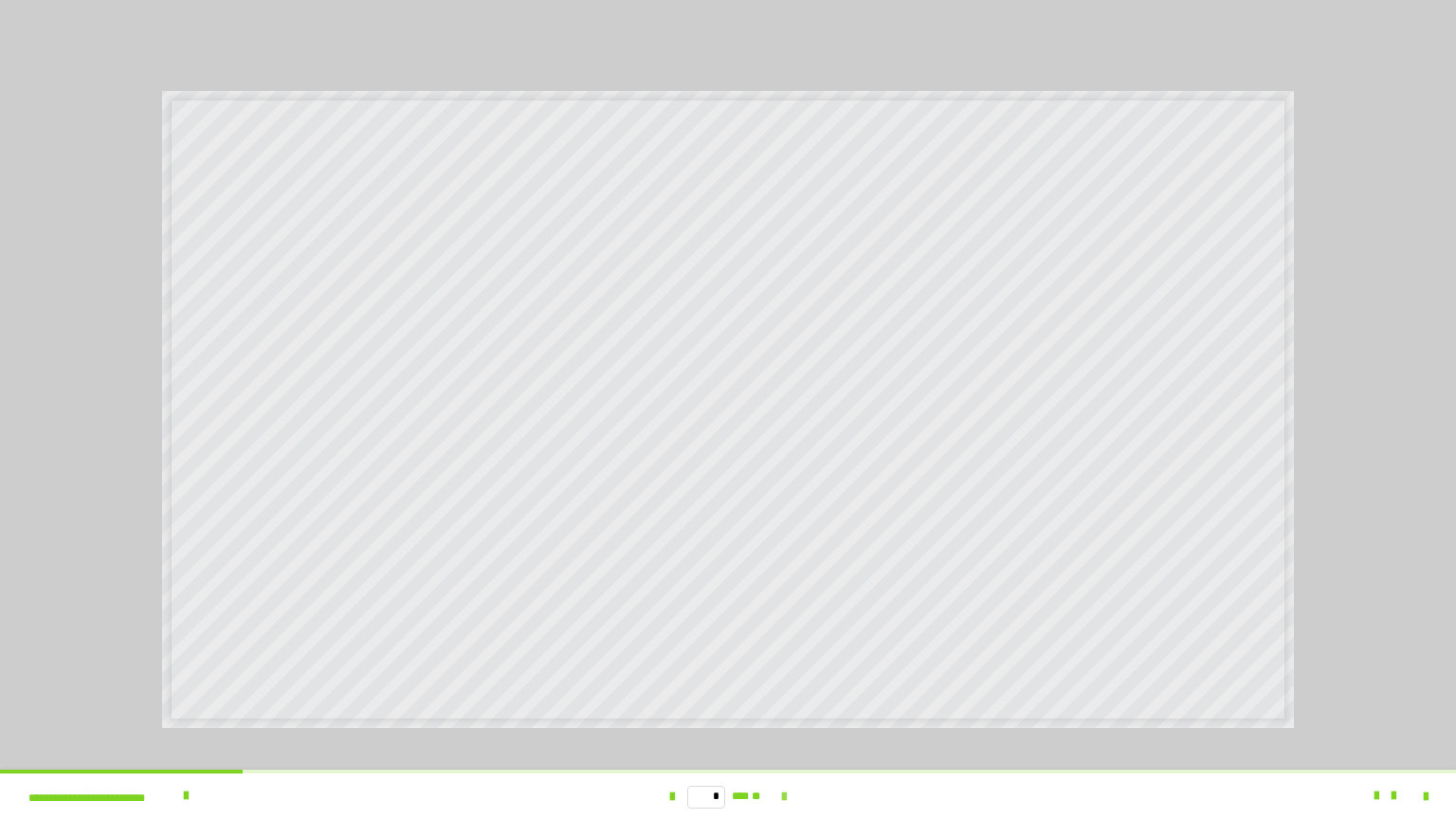 click at bounding box center (784, 797) 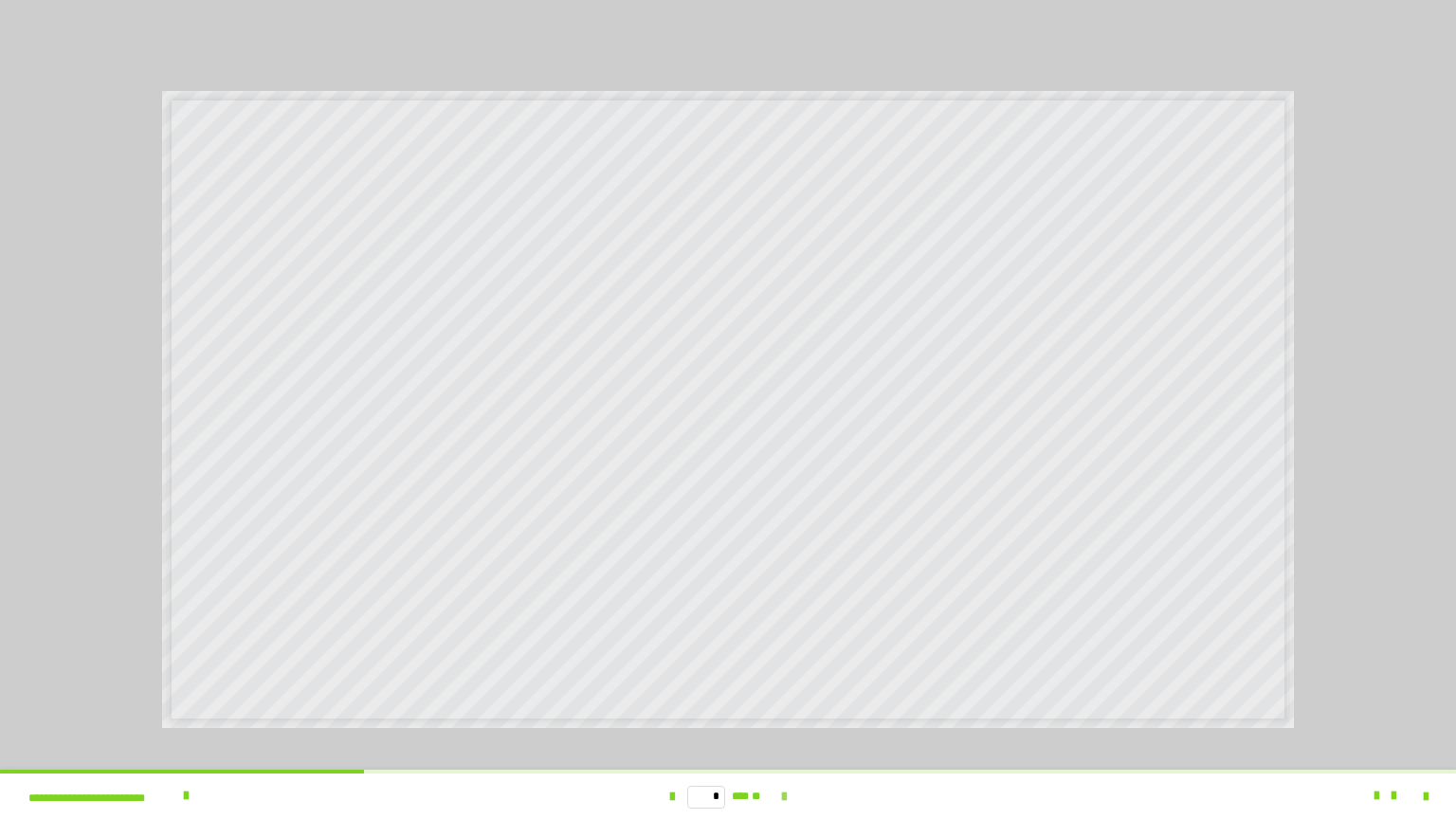 click at bounding box center (784, 797) 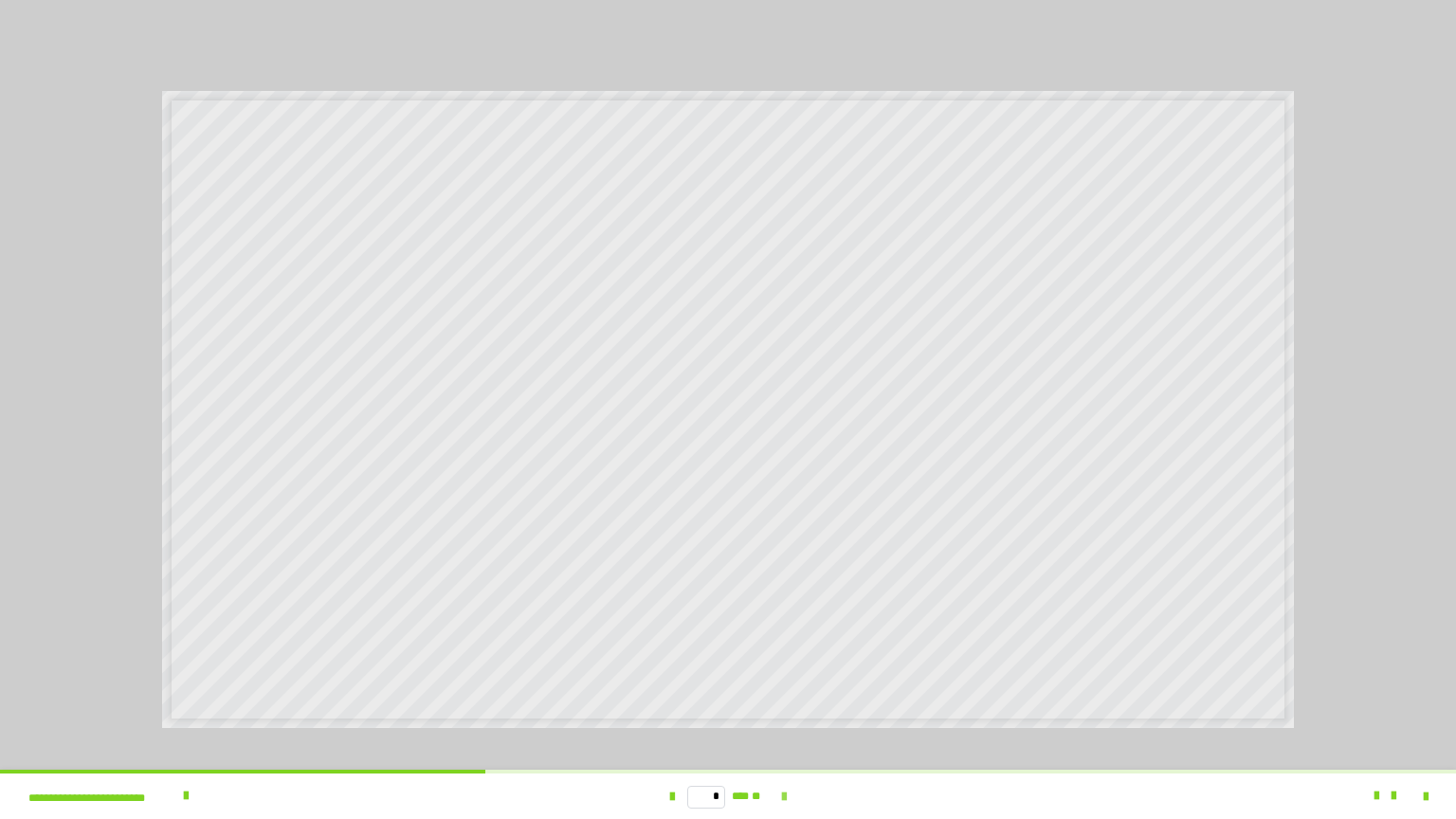 click at bounding box center (784, 797) 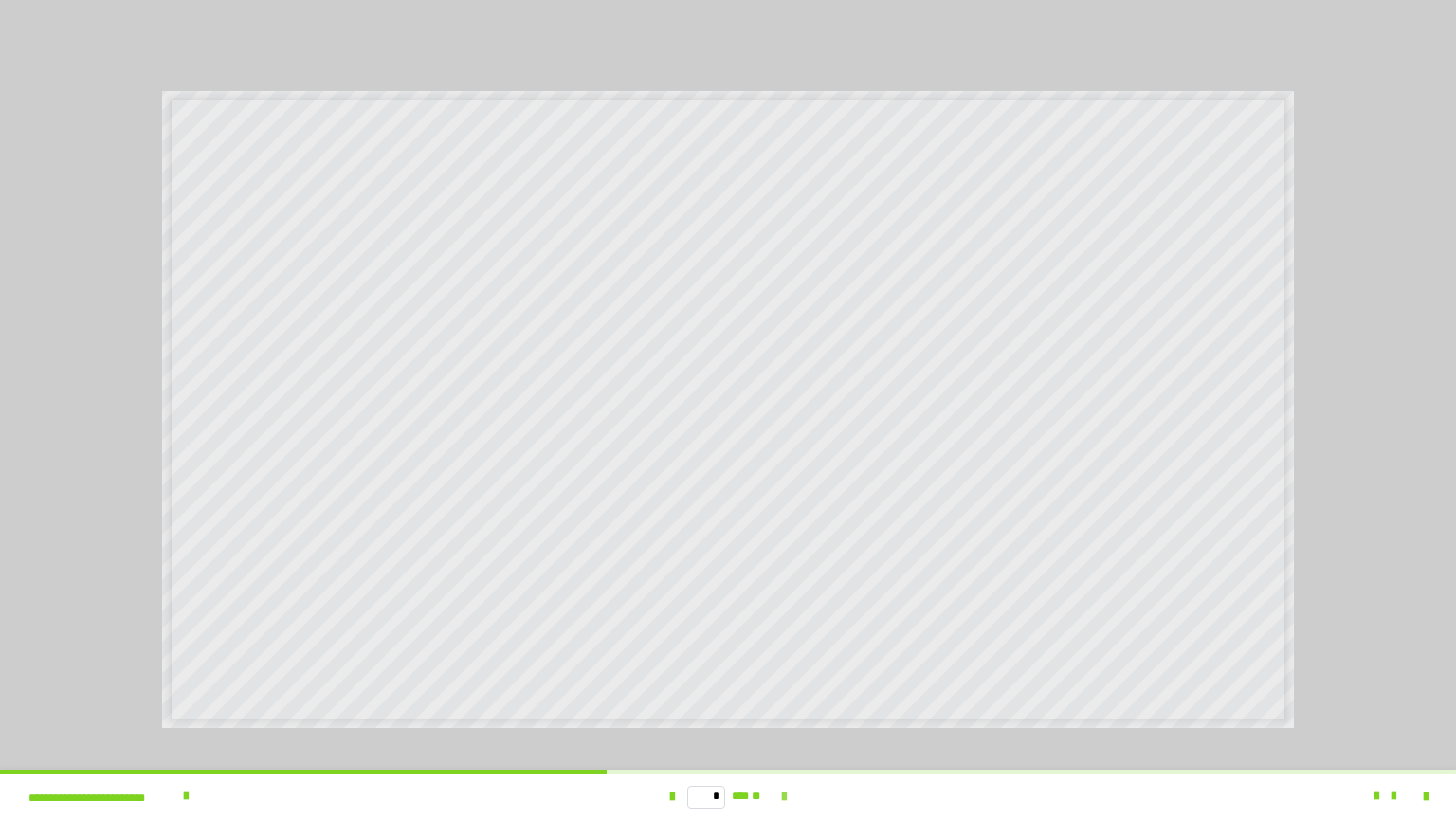 click at bounding box center [784, 797] 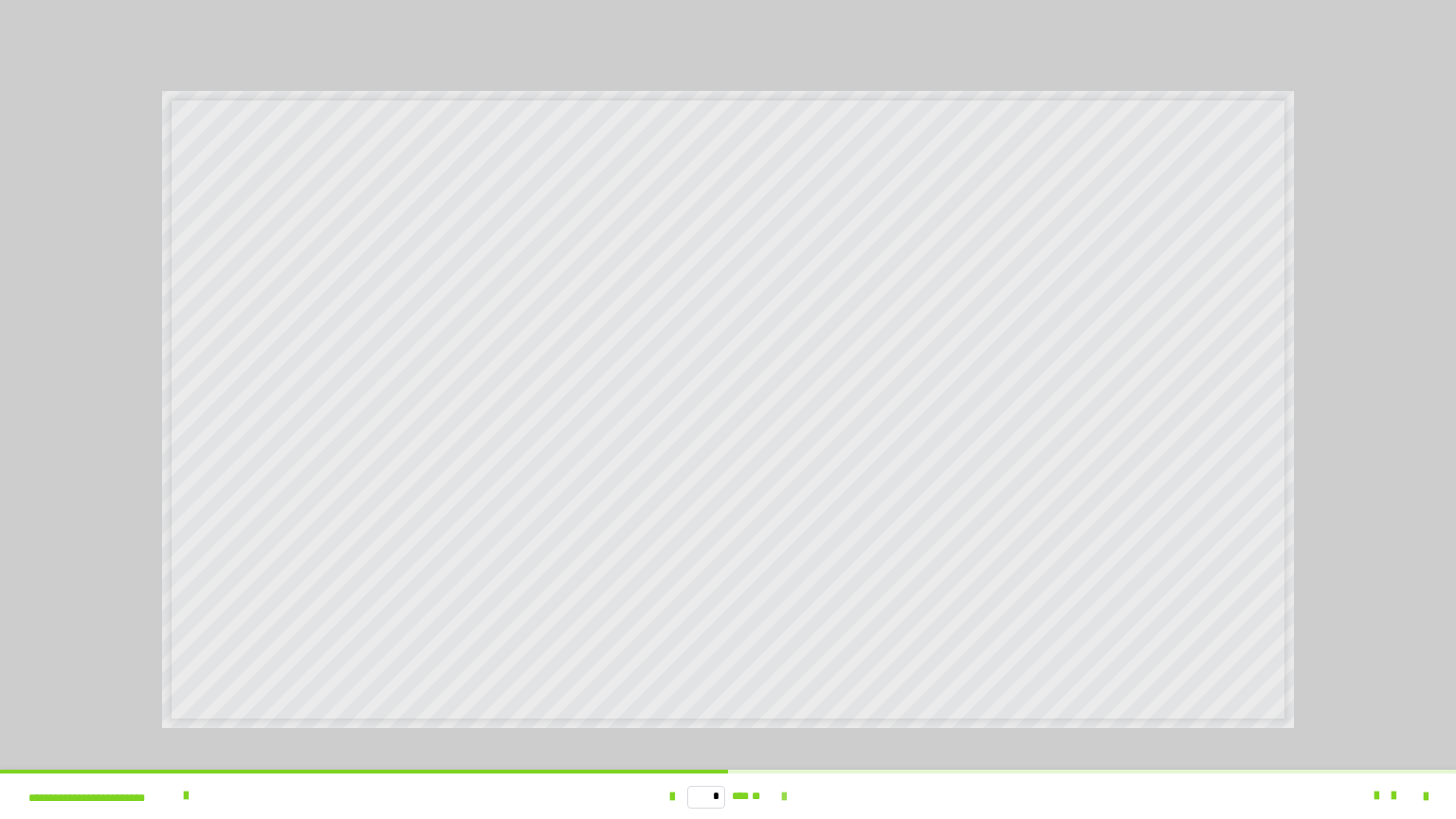 click at bounding box center [784, 797] 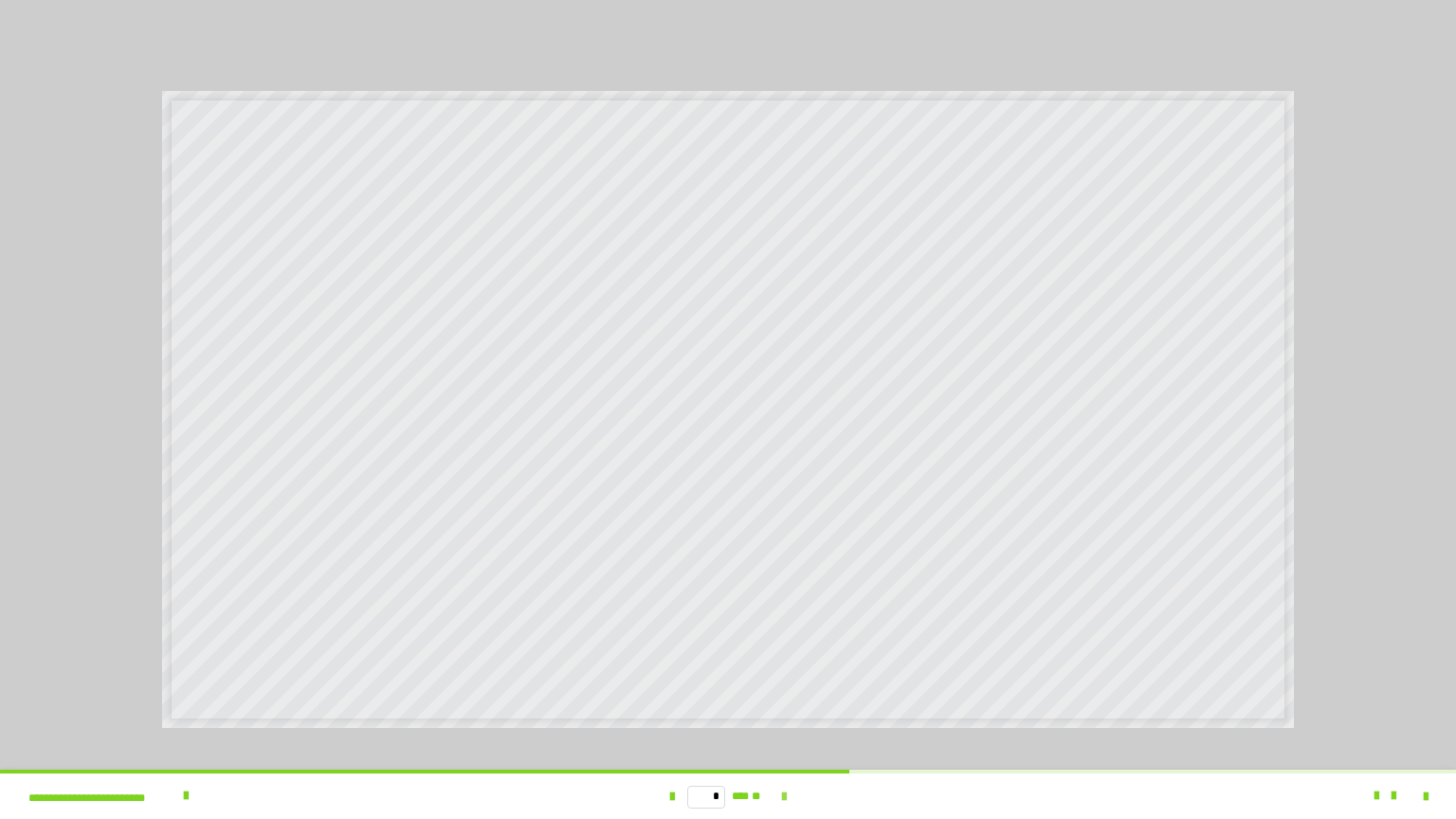 click at bounding box center [784, 797] 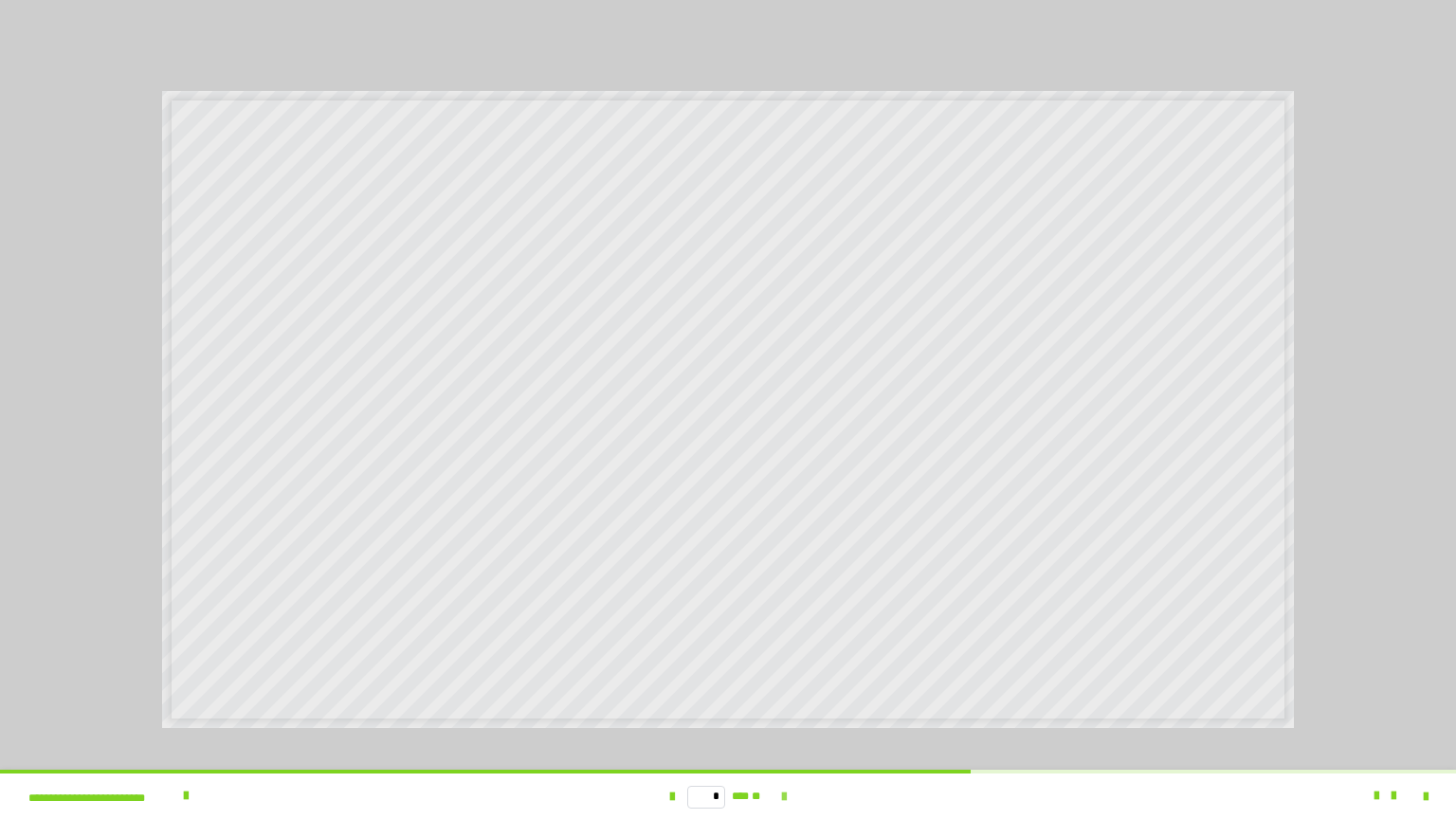 click at bounding box center [784, 797] 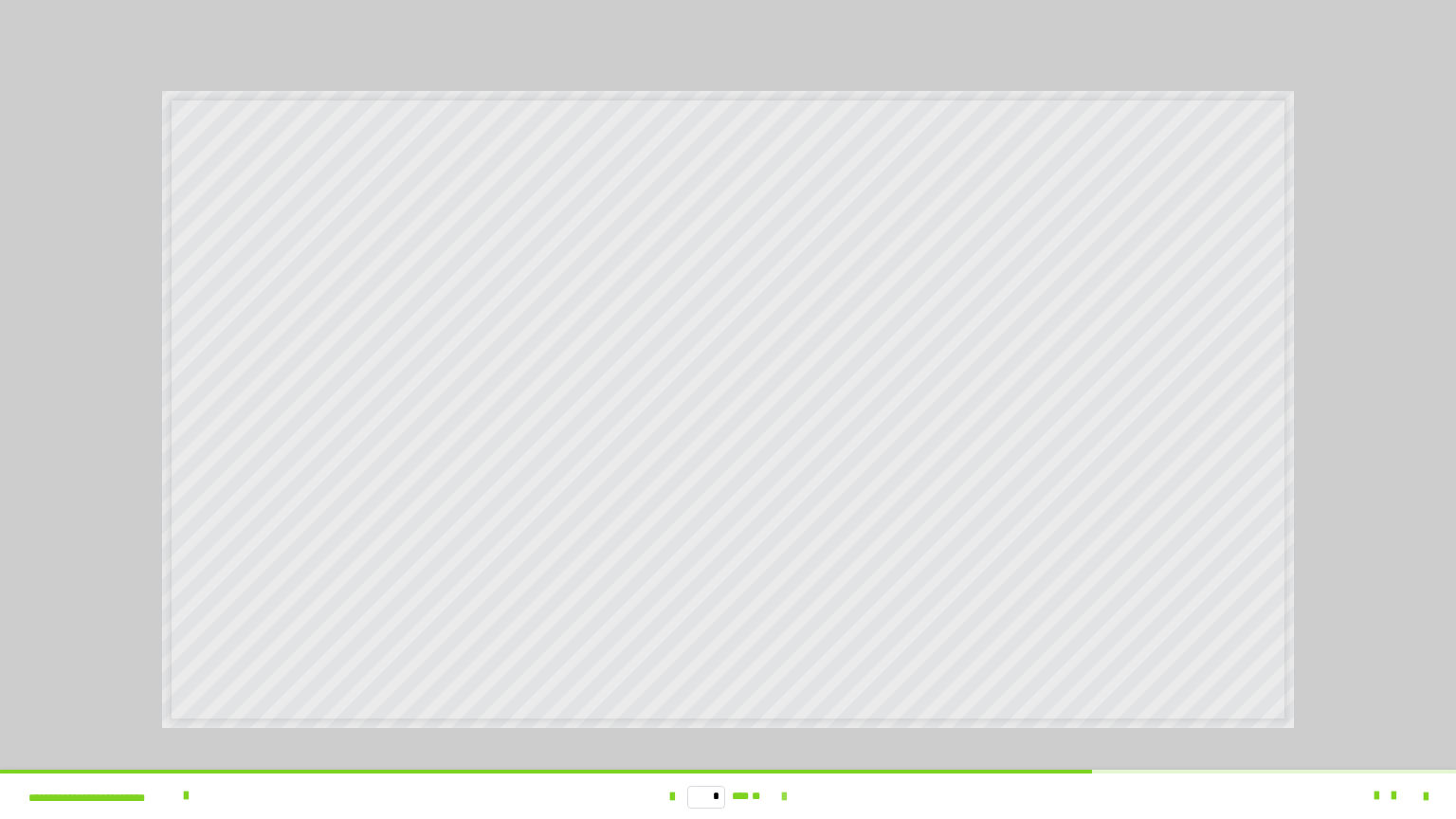 click at bounding box center [784, 797] 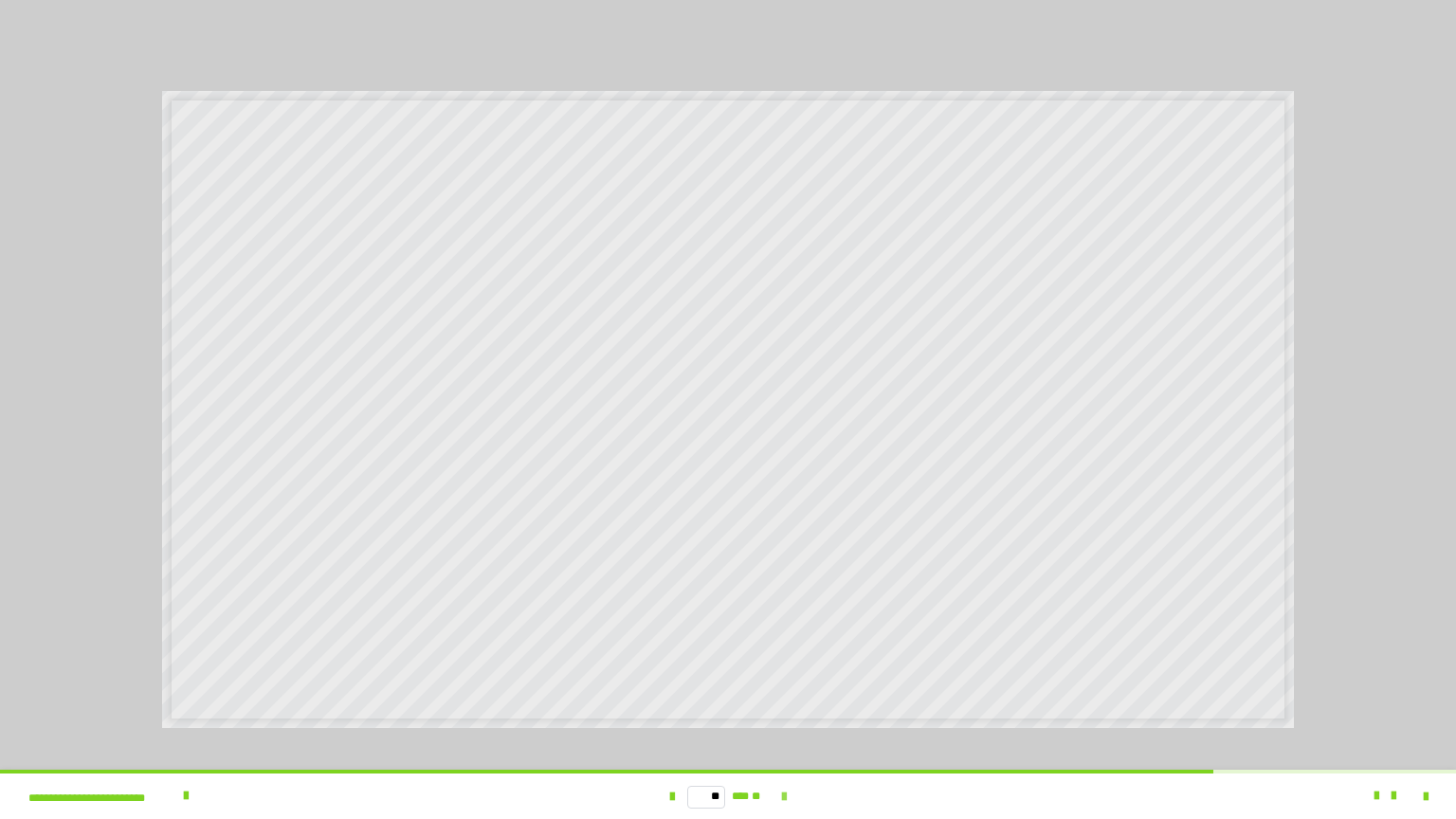 click at bounding box center [784, 797] 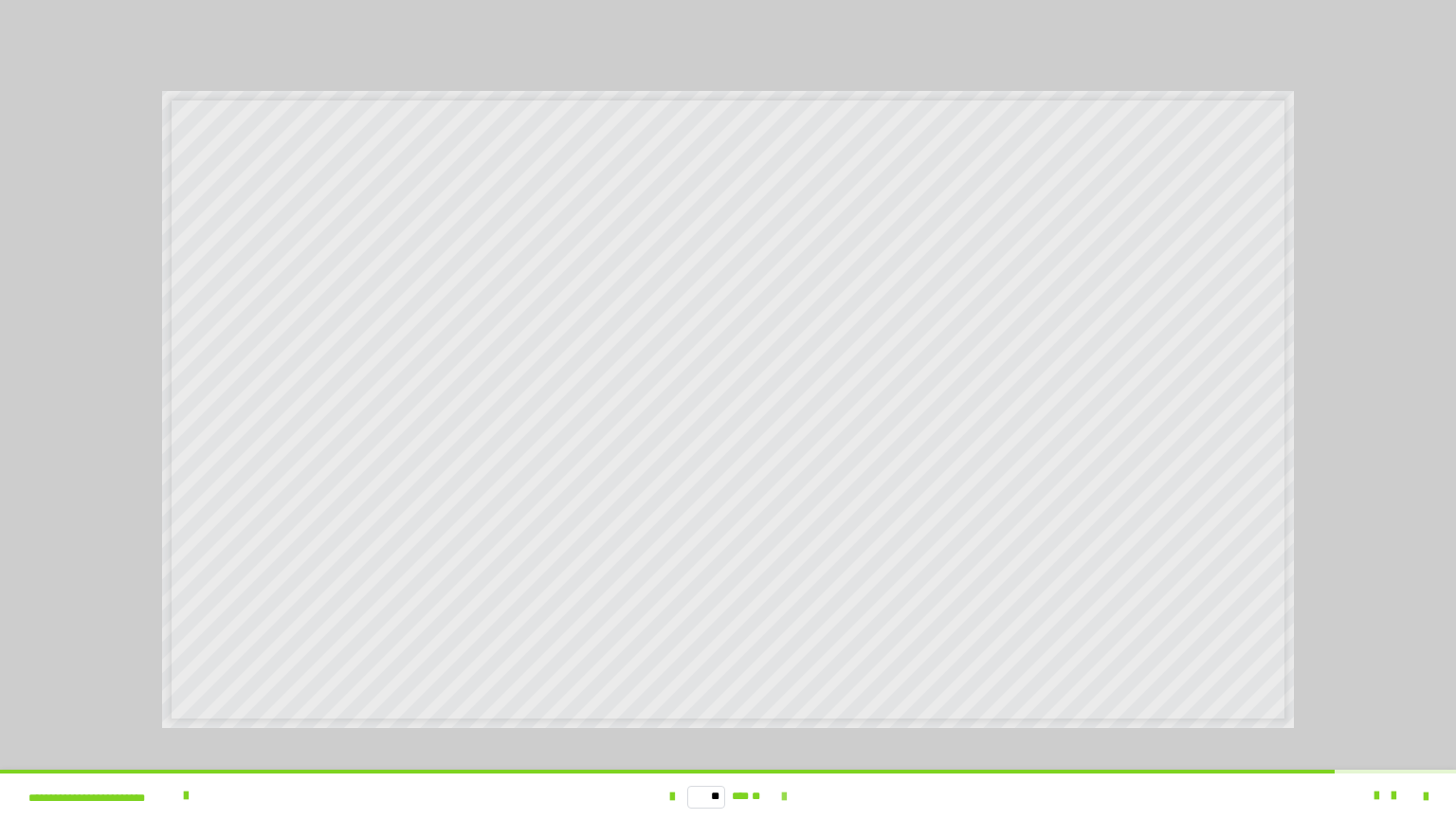 click at bounding box center (784, 797) 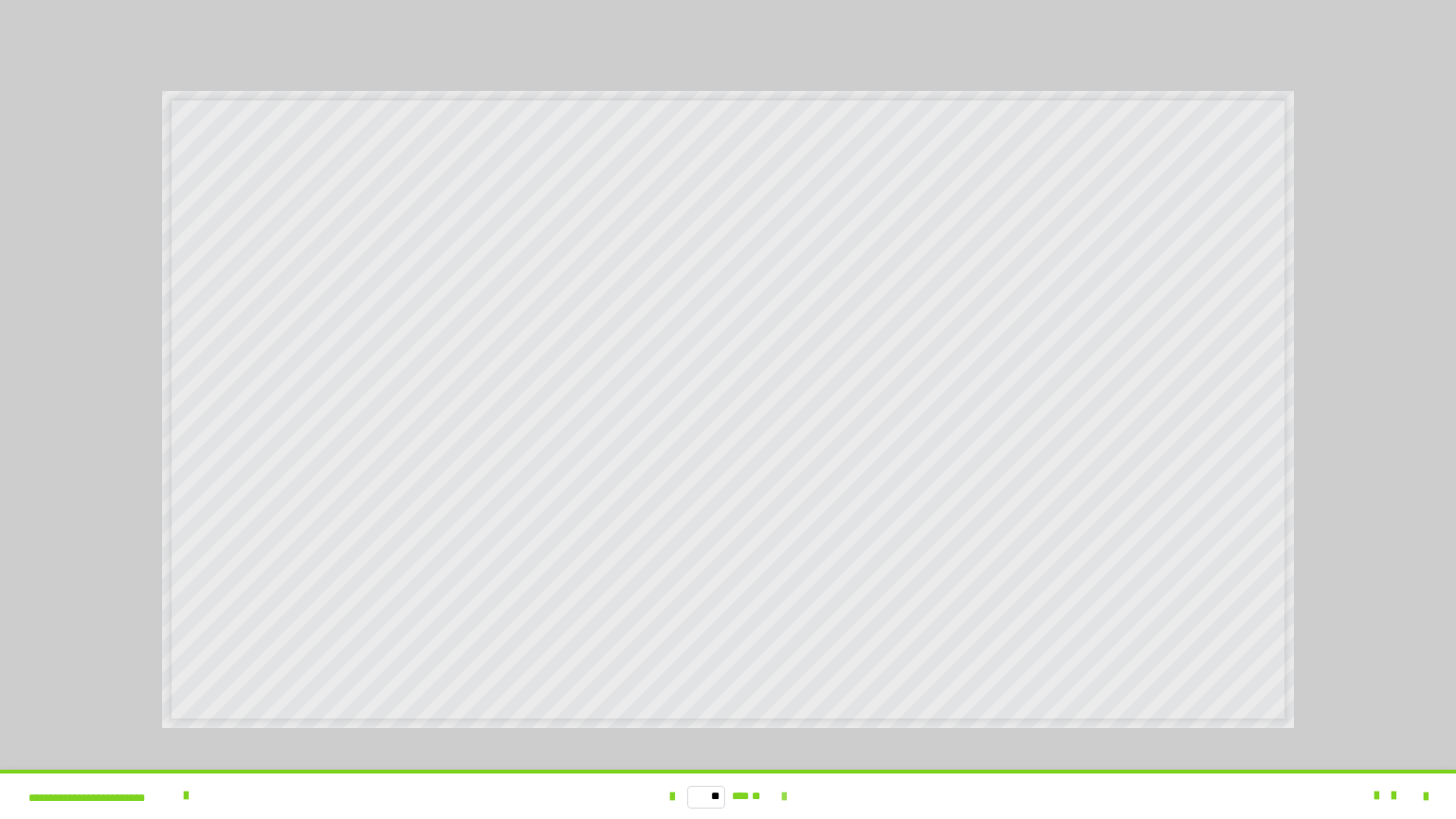 click on "** *** **" at bounding box center (728, 796) 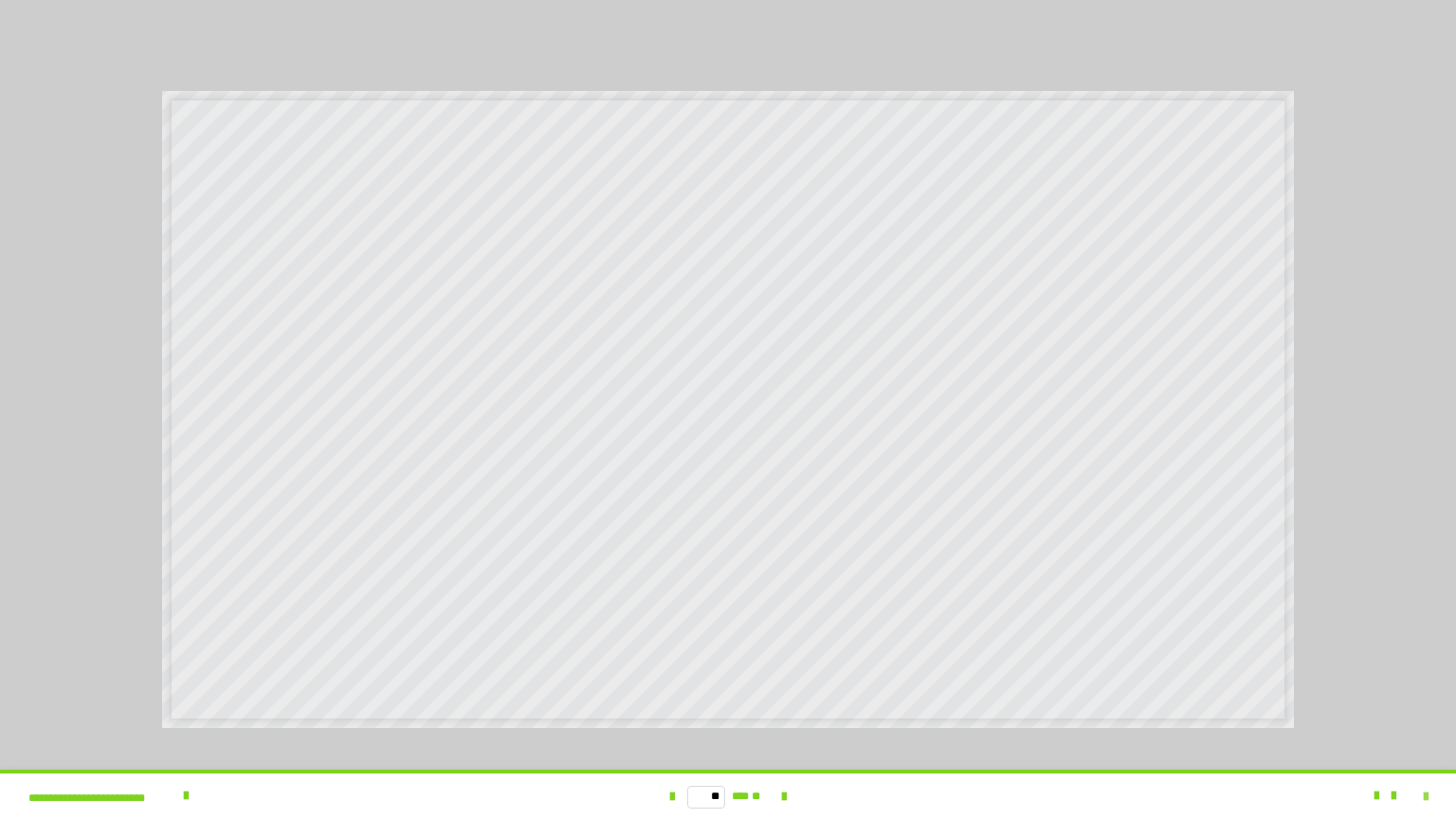 click at bounding box center [1426, 797] 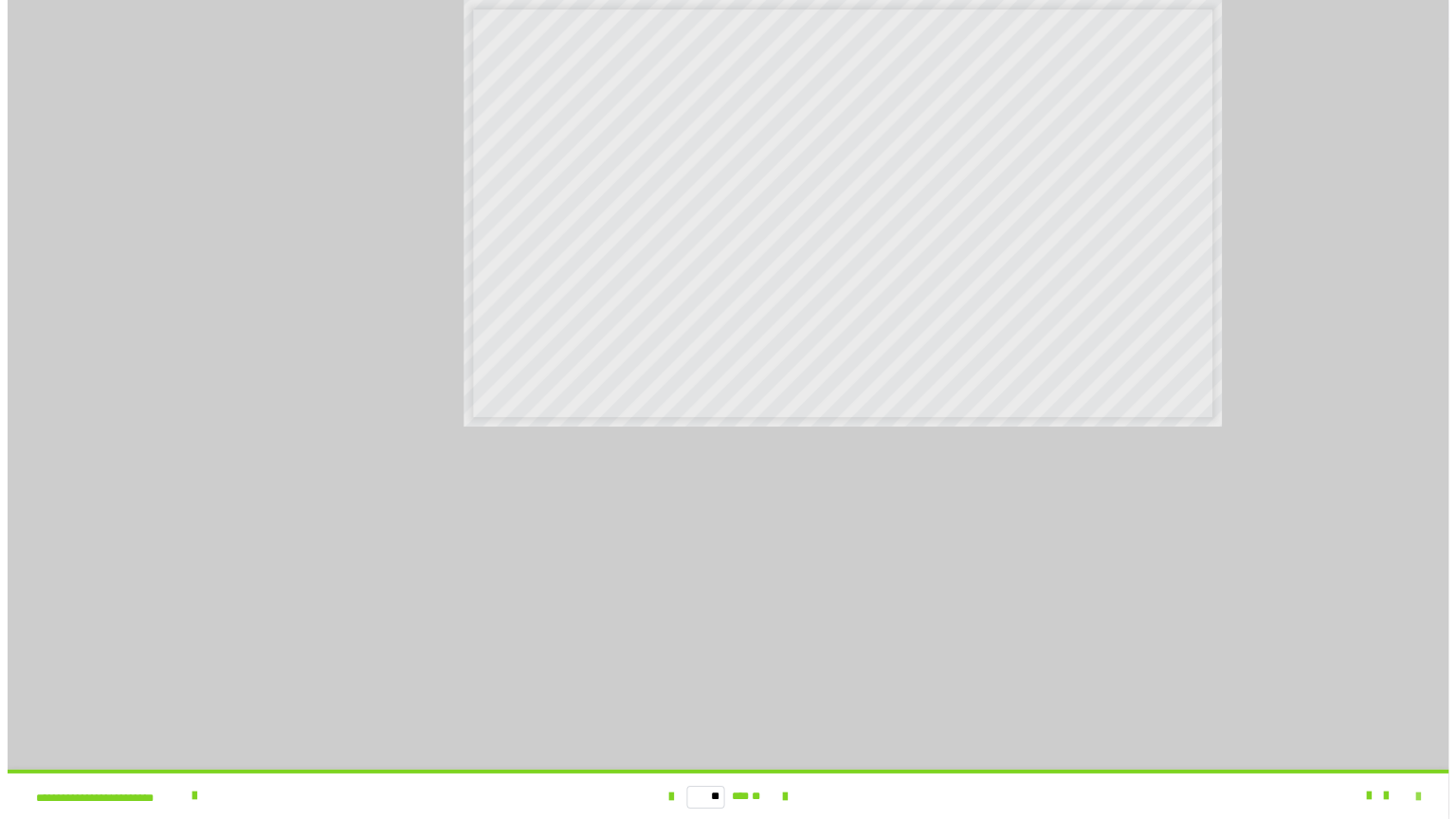 scroll, scrollTop: 1876, scrollLeft: 0, axis: vertical 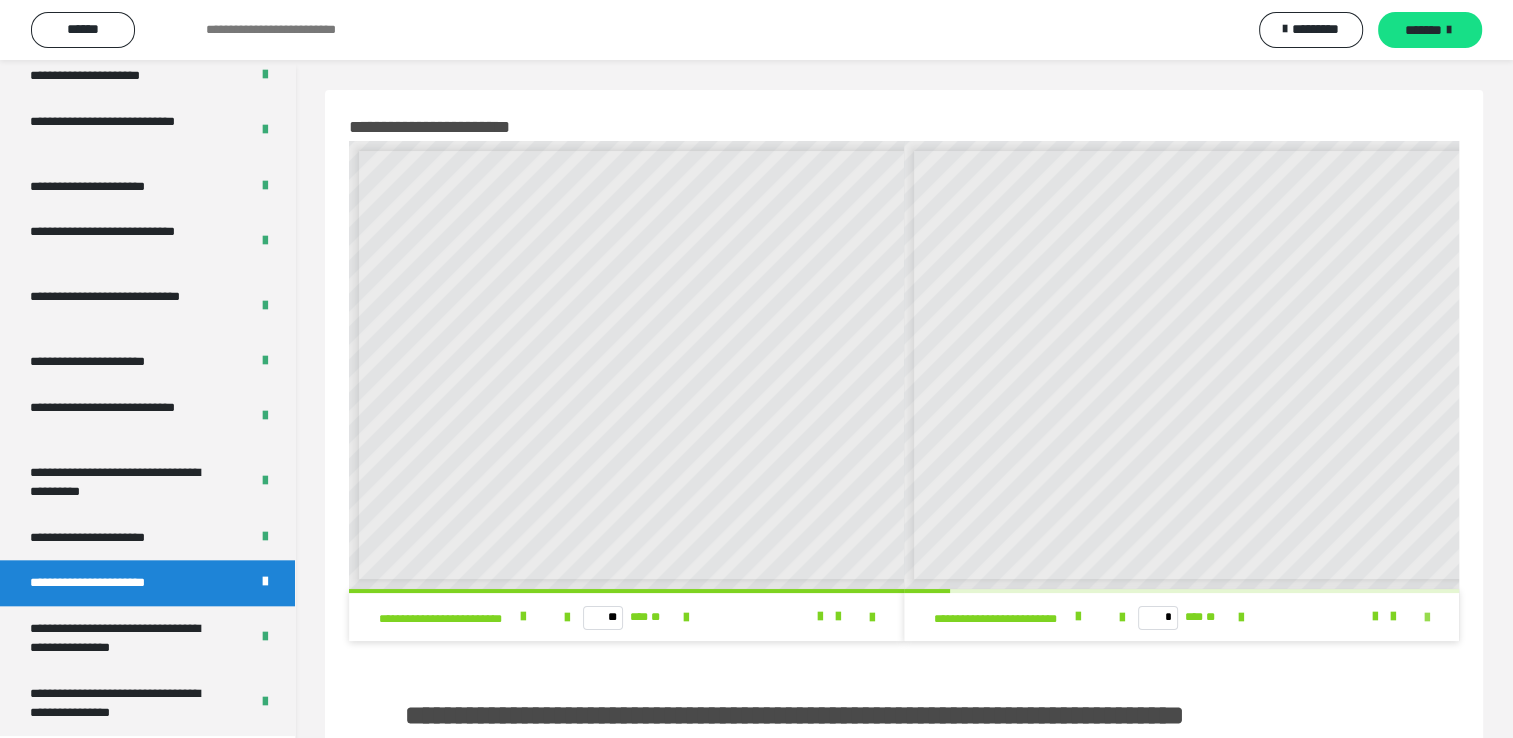 click at bounding box center (1427, 618) 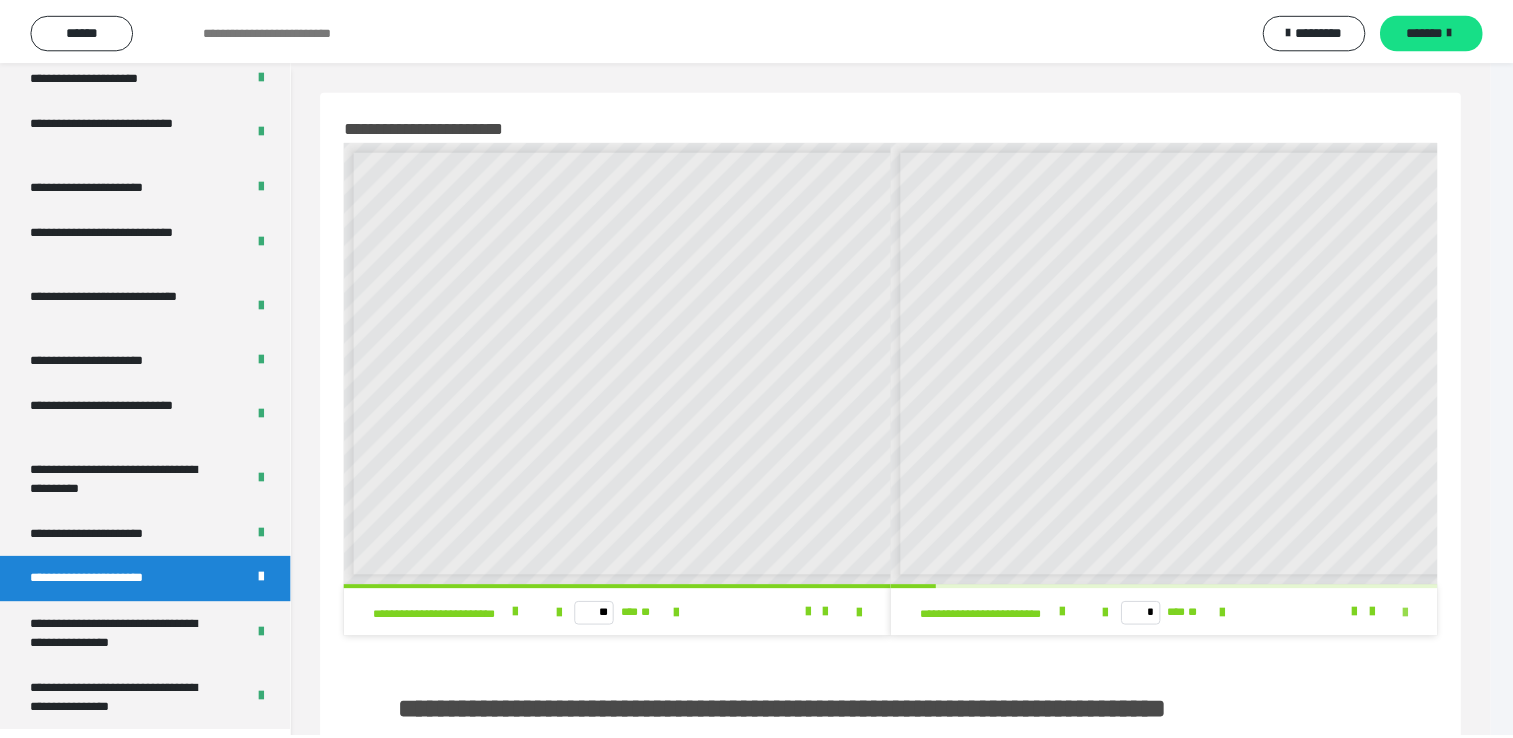 scroll, scrollTop: 1853, scrollLeft: 0, axis: vertical 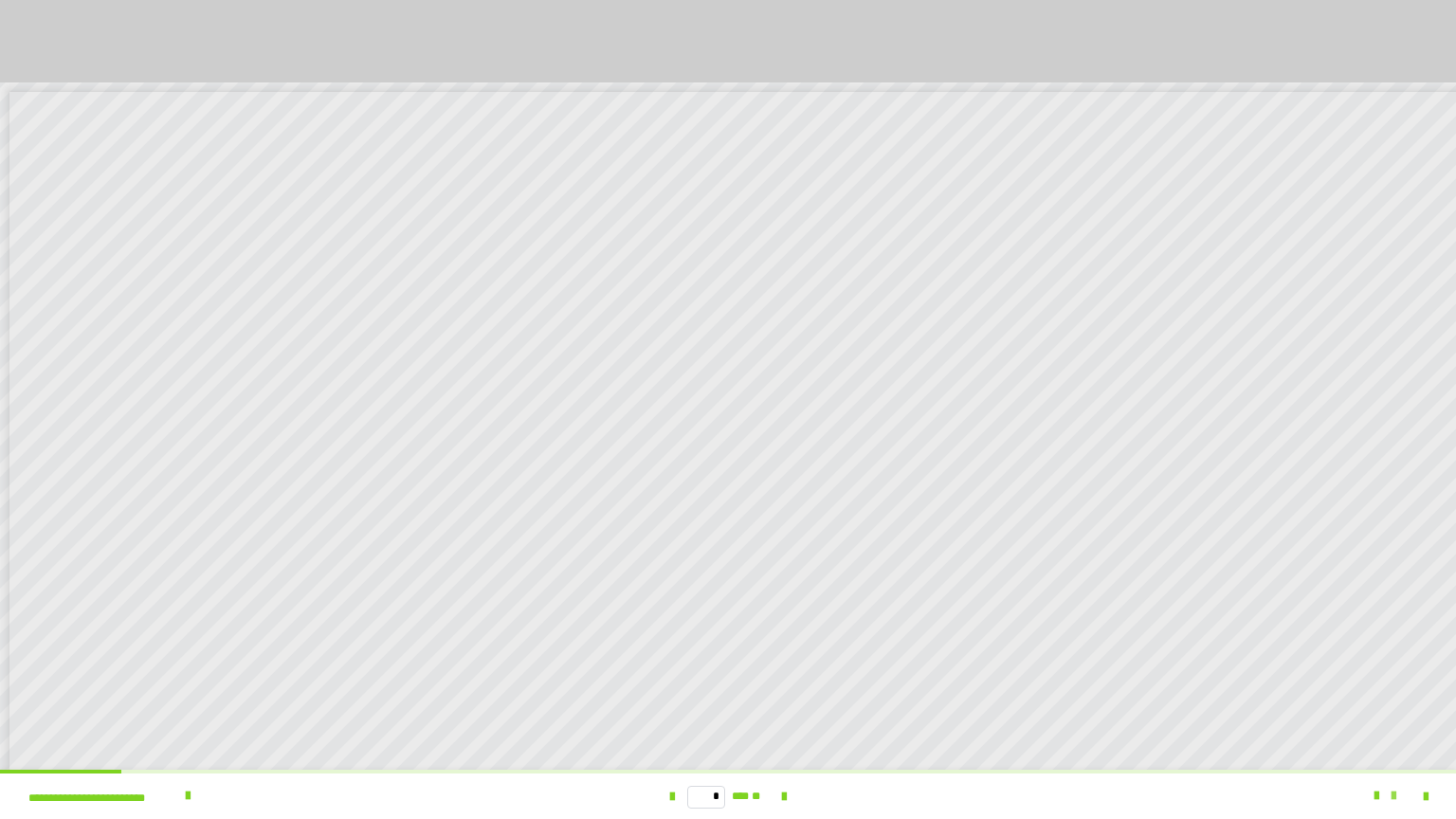 click at bounding box center [1385, 796] 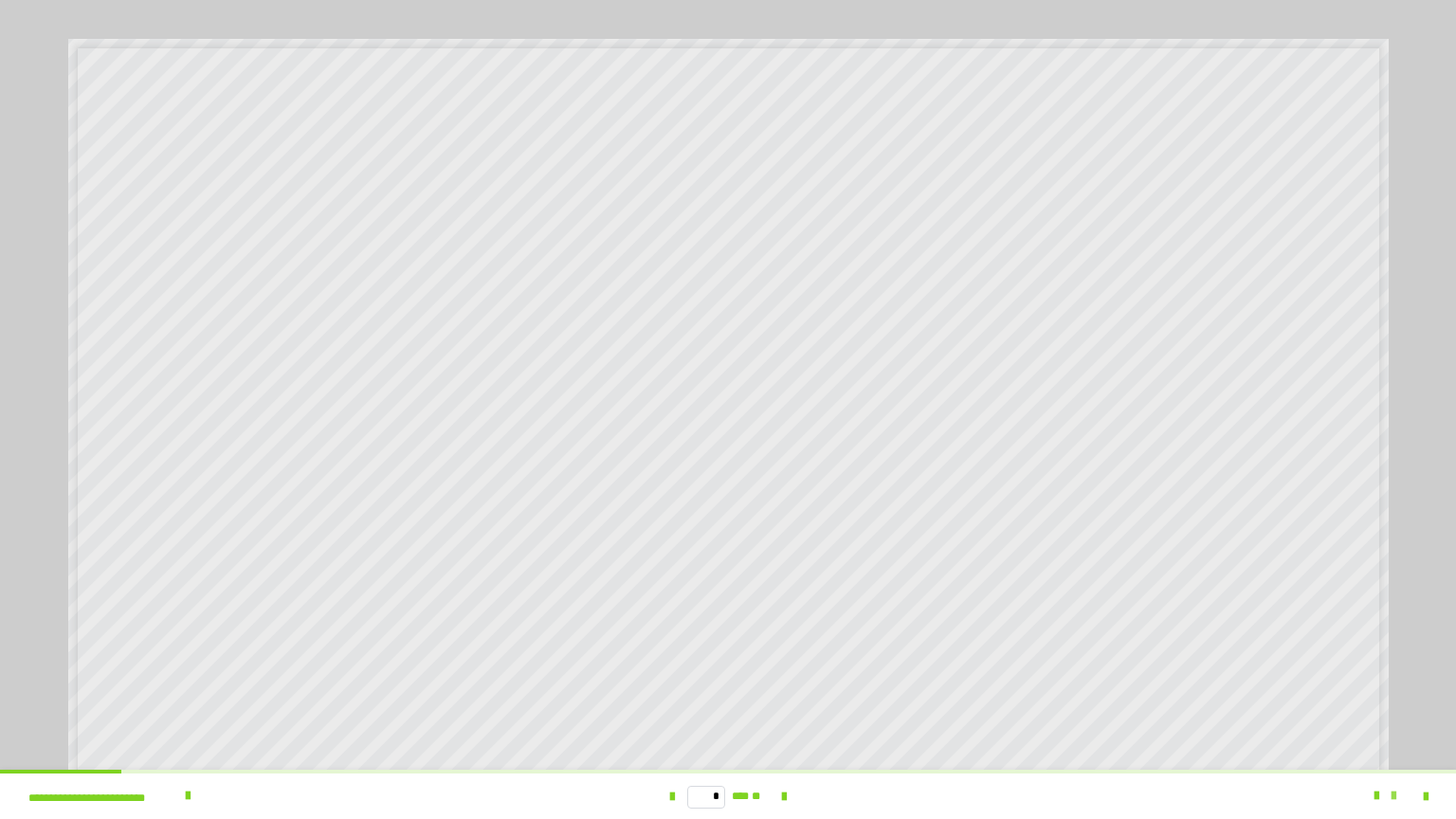 click at bounding box center (1393, 796) 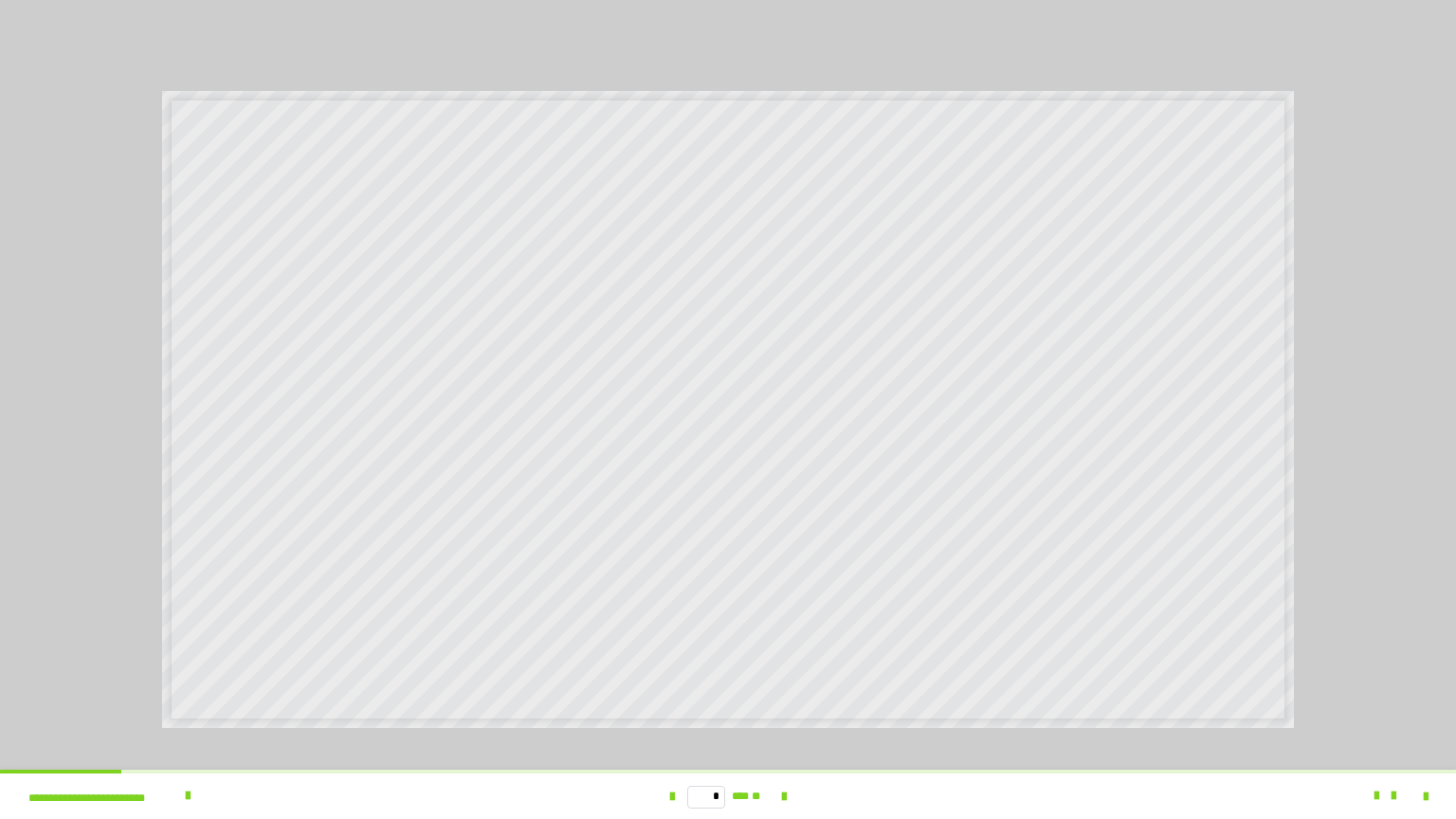 click on "* *** **" at bounding box center (728, 796) 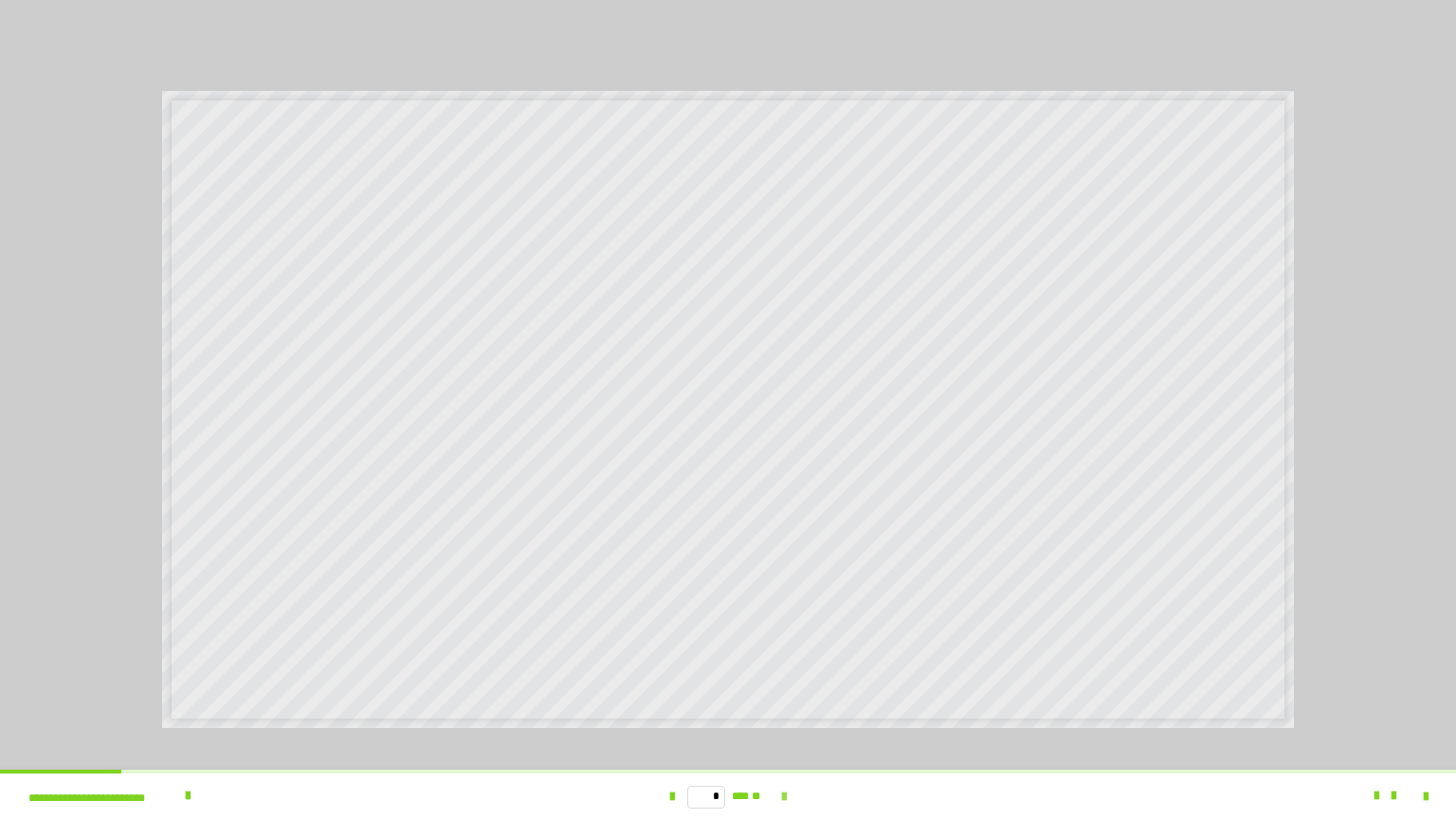 click at bounding box center (784, 797) 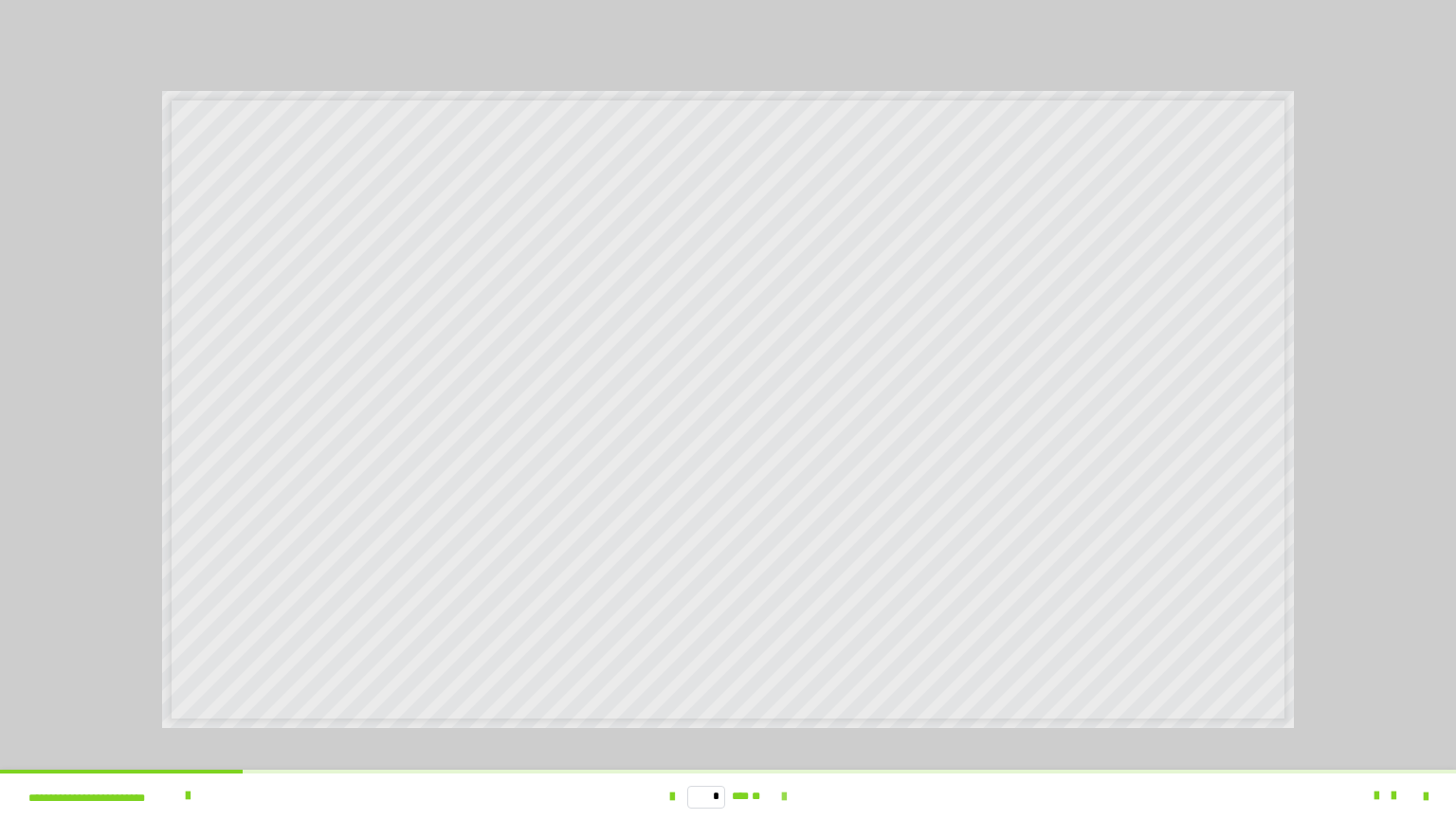 click at bounding box center (784, 797) 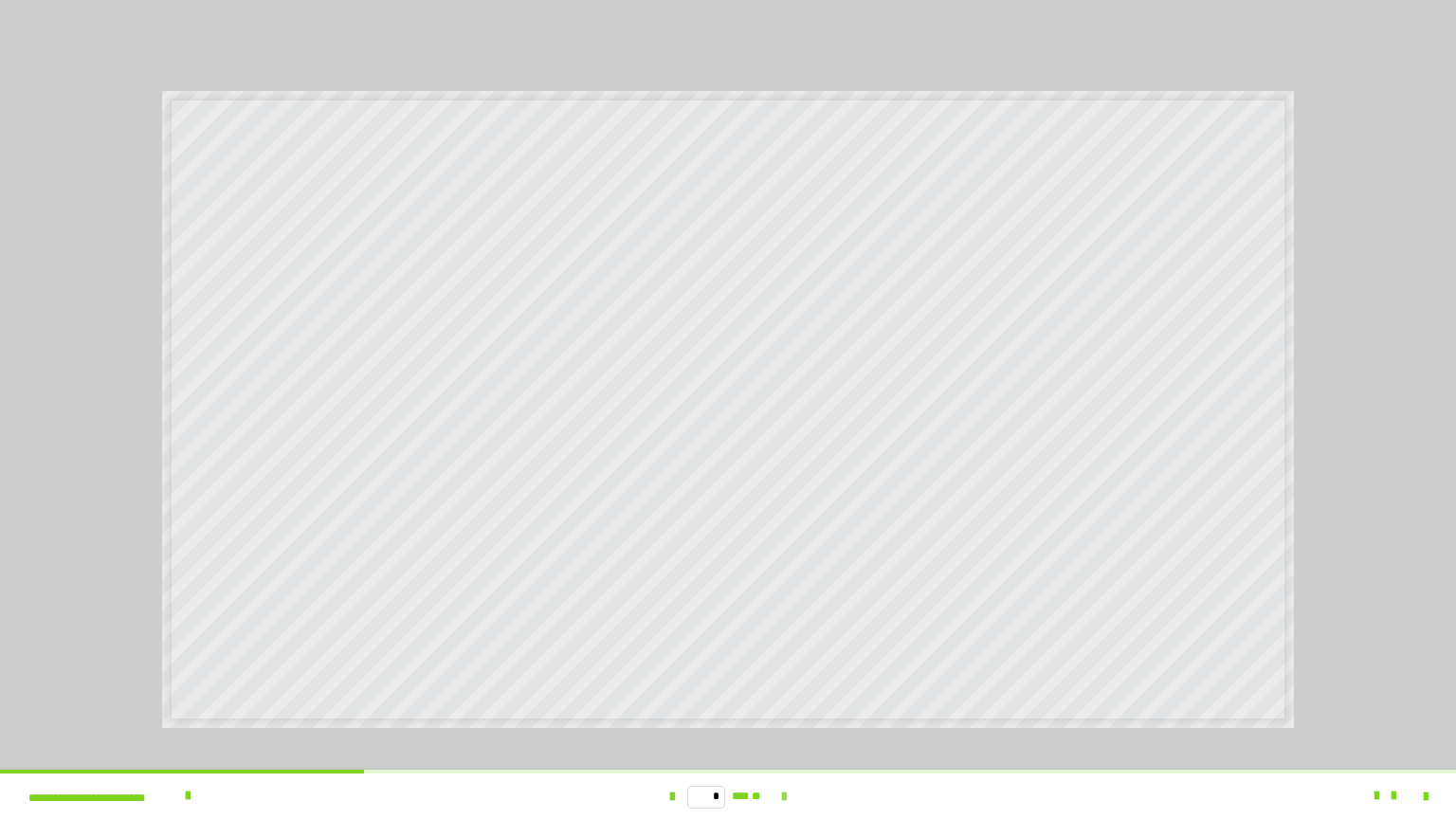 click at bounding box center (784, 797) 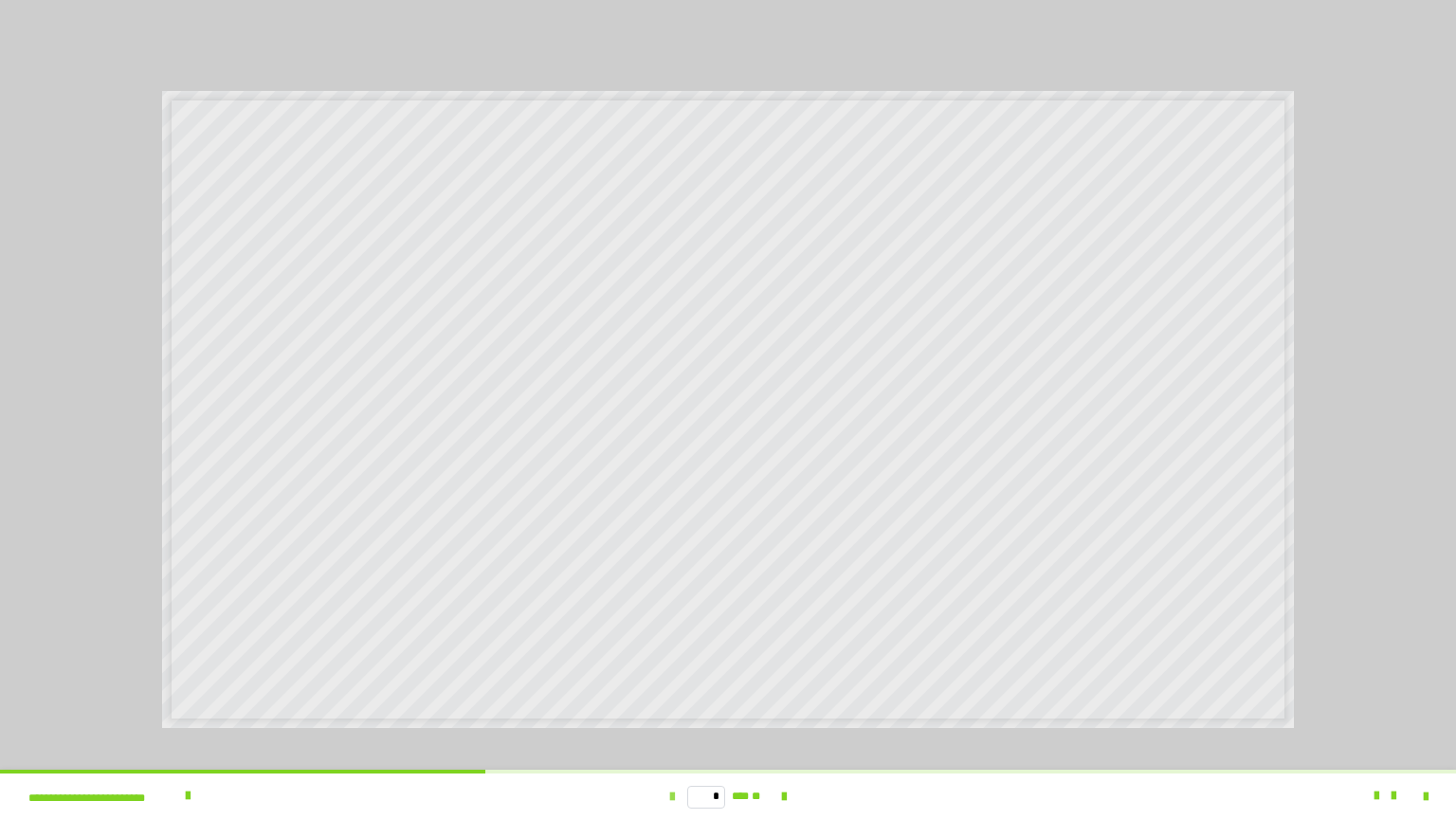 click at bounding box center [672, 797] 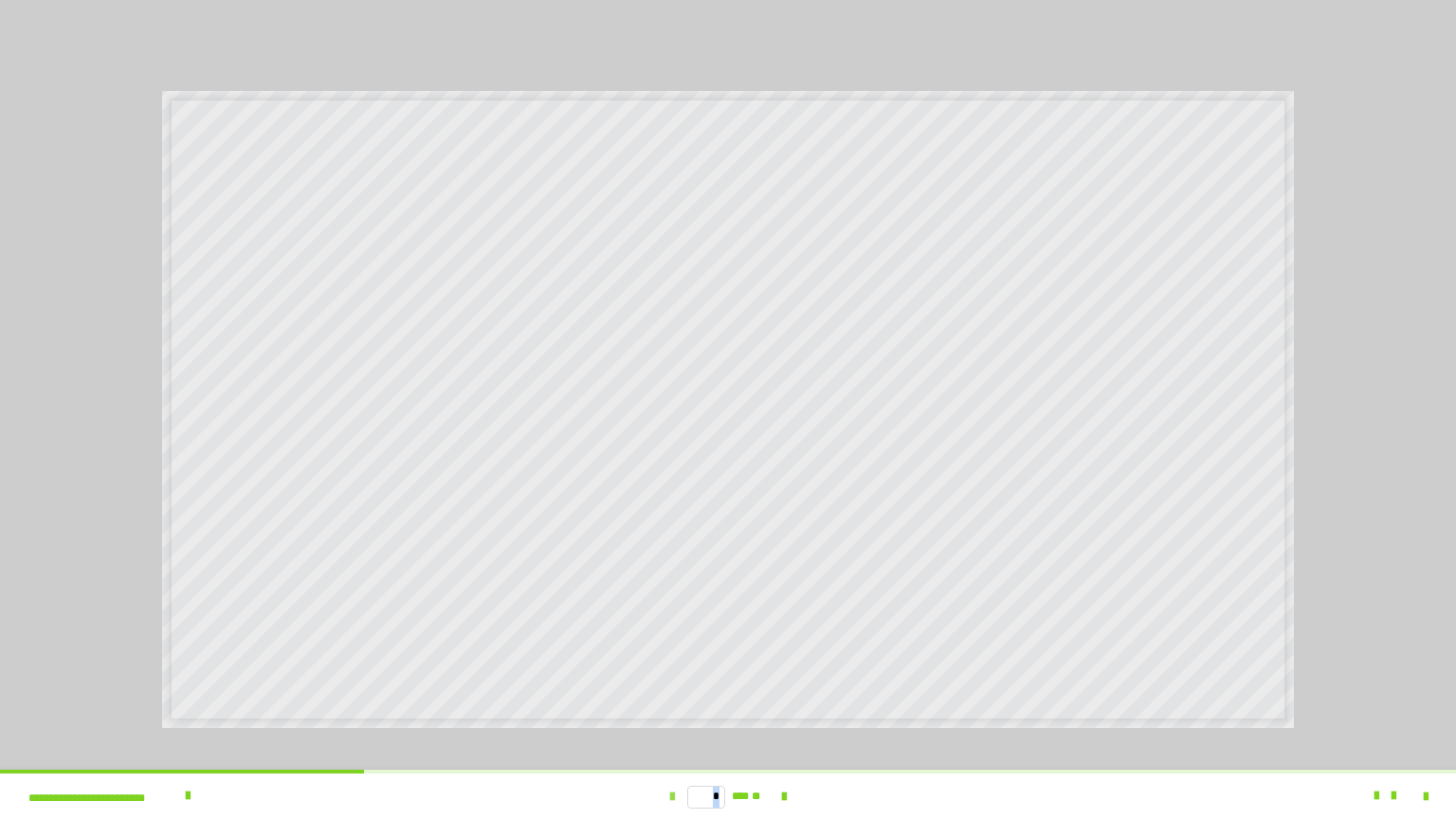 click at bounding box center [672, 797] 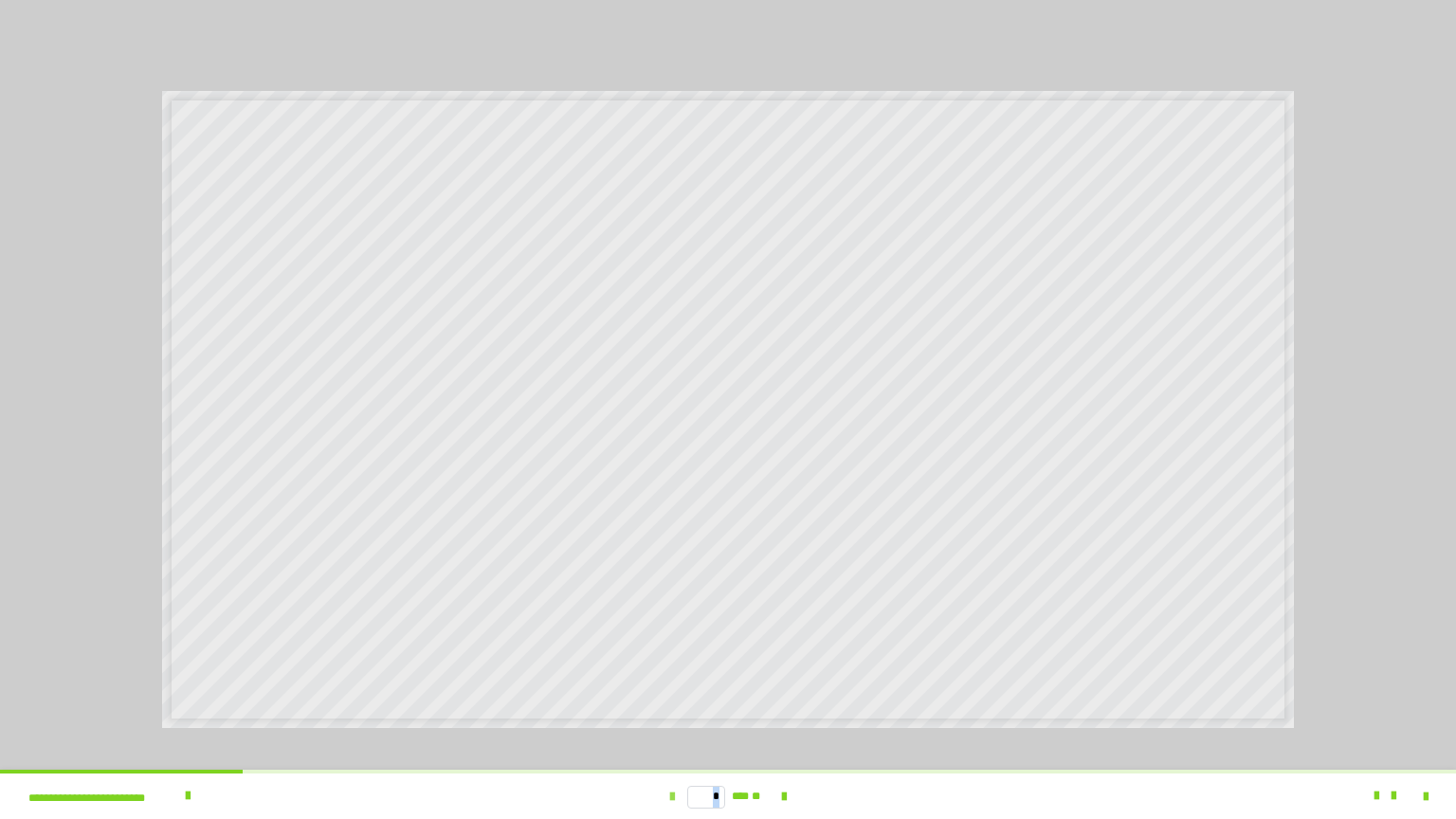 click at bounding box center [672, 797] 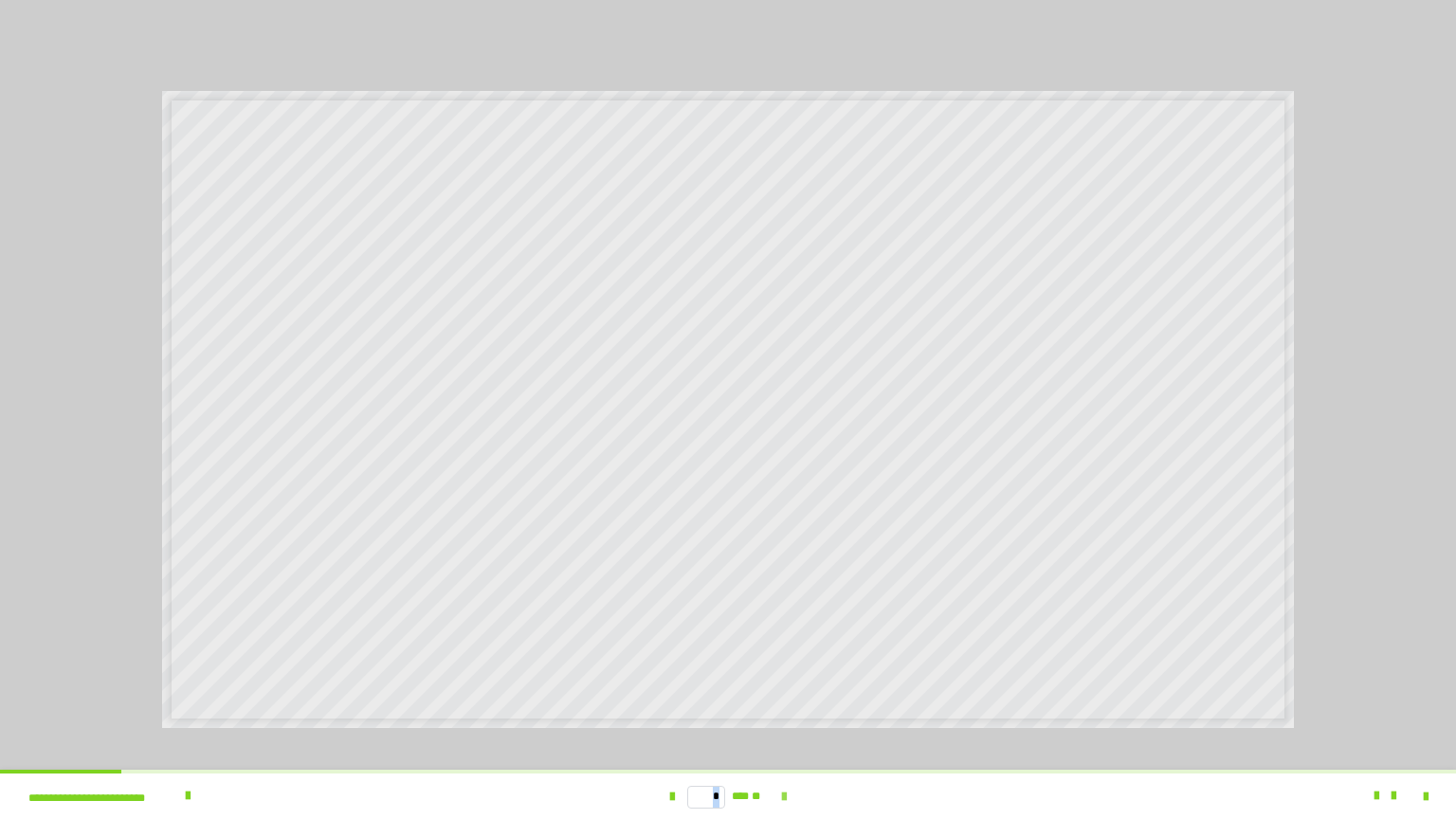 drag, startPoint x: 667, startPoint y: 799, endPoint x: 787, endPoint y: 796, distance: 120.037494 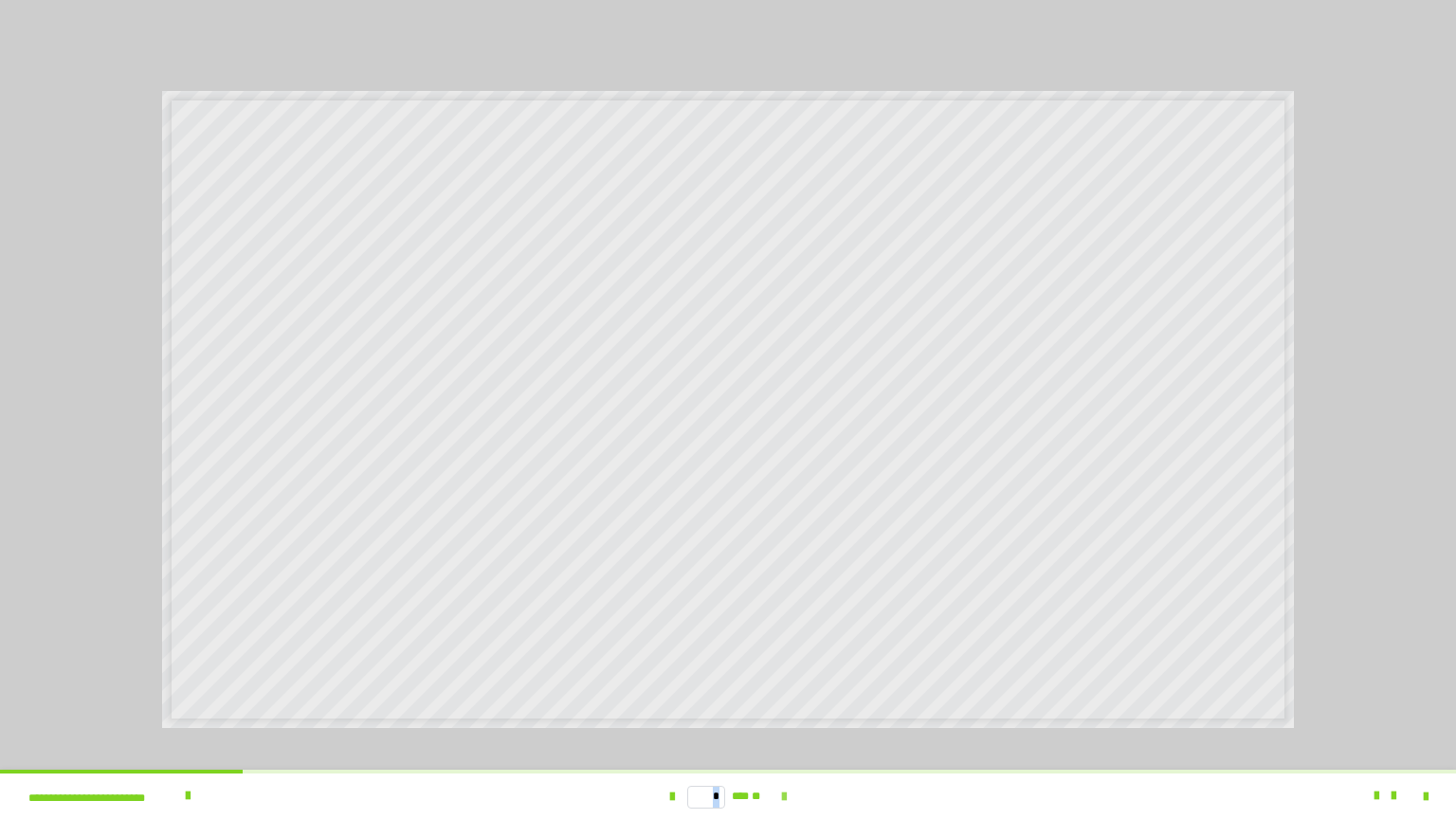 click at bounding box center (784, 797) 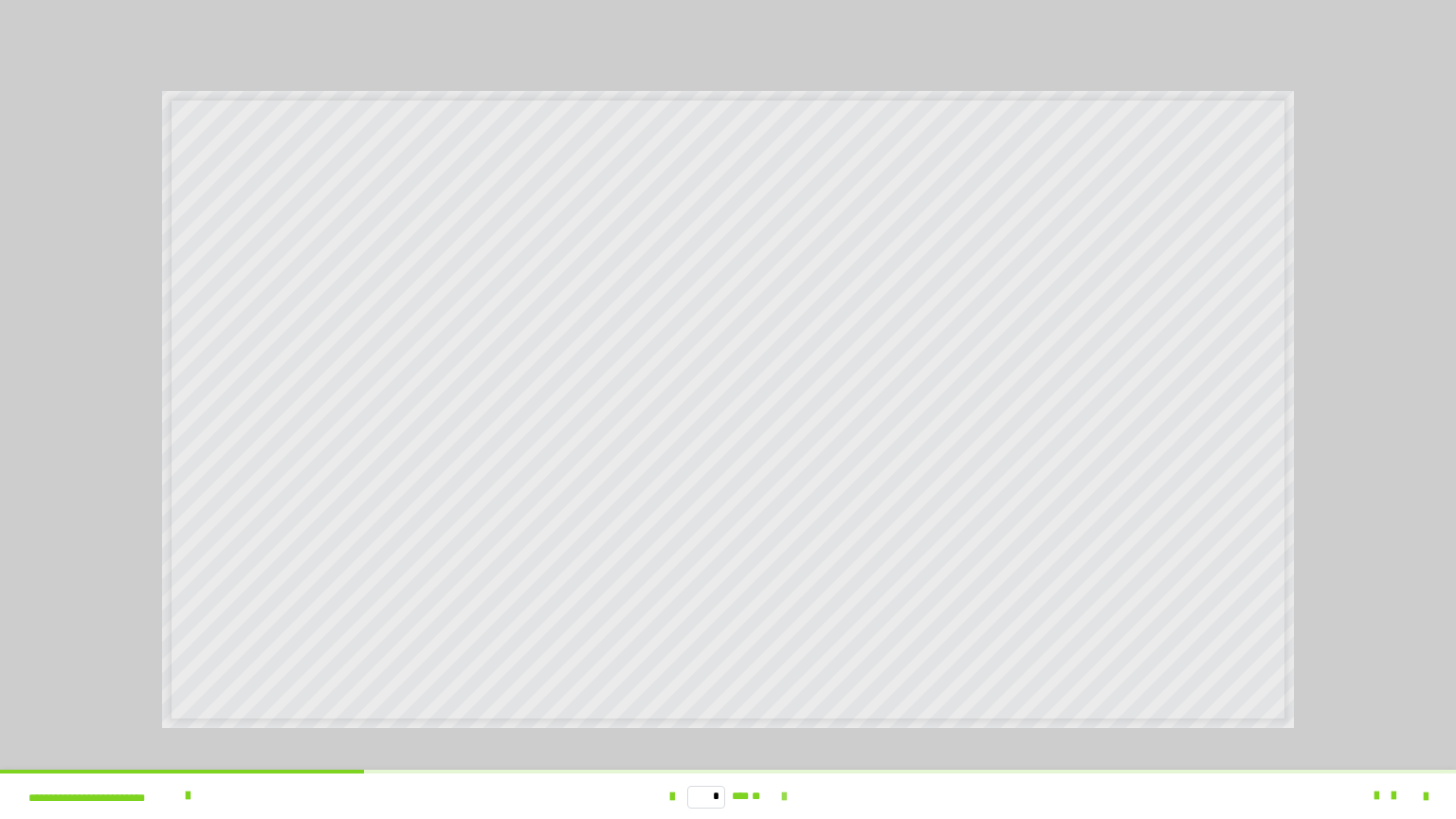 click at bounding box center (784, 797) 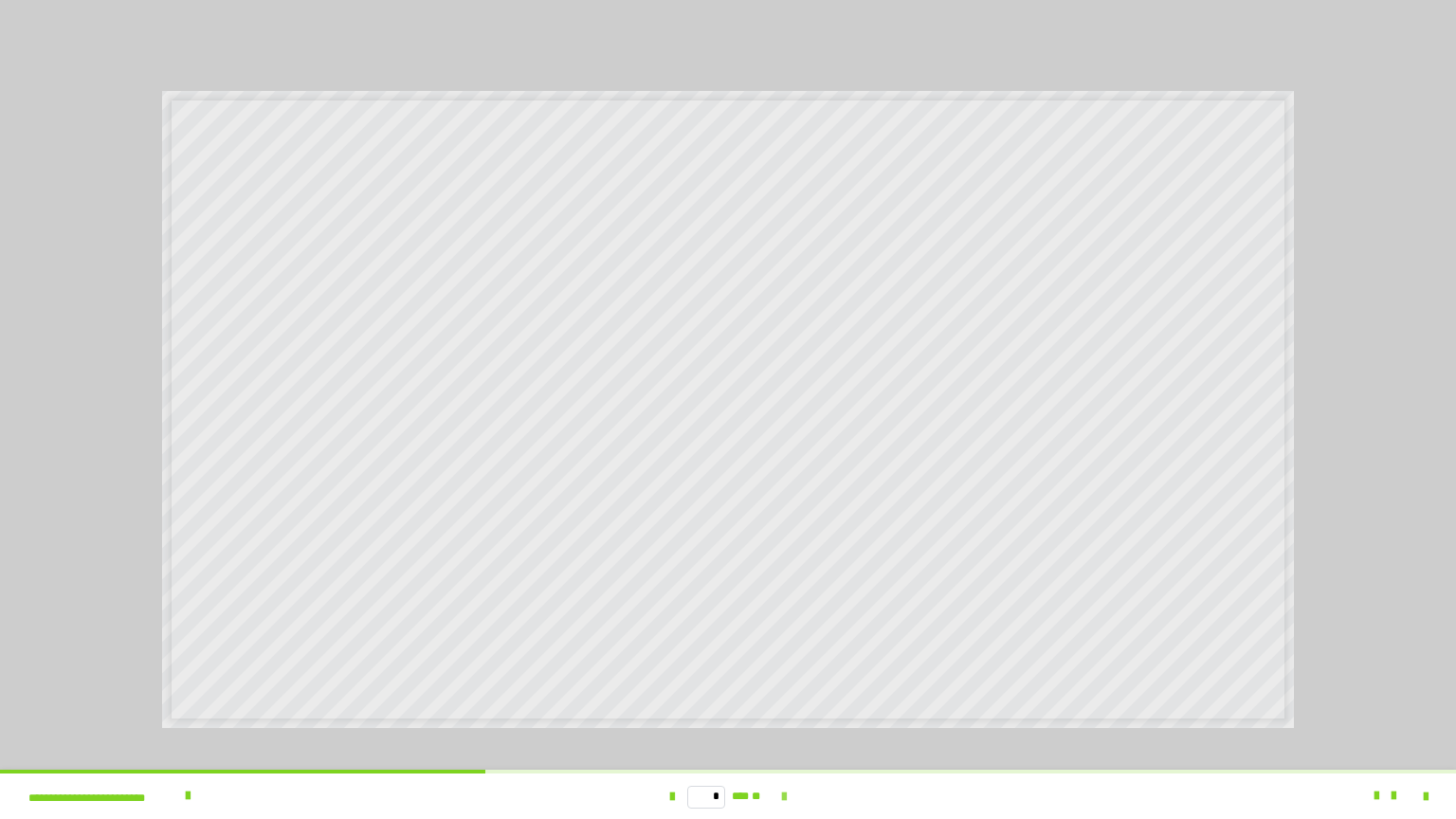 click at bounding box center [784, 797] 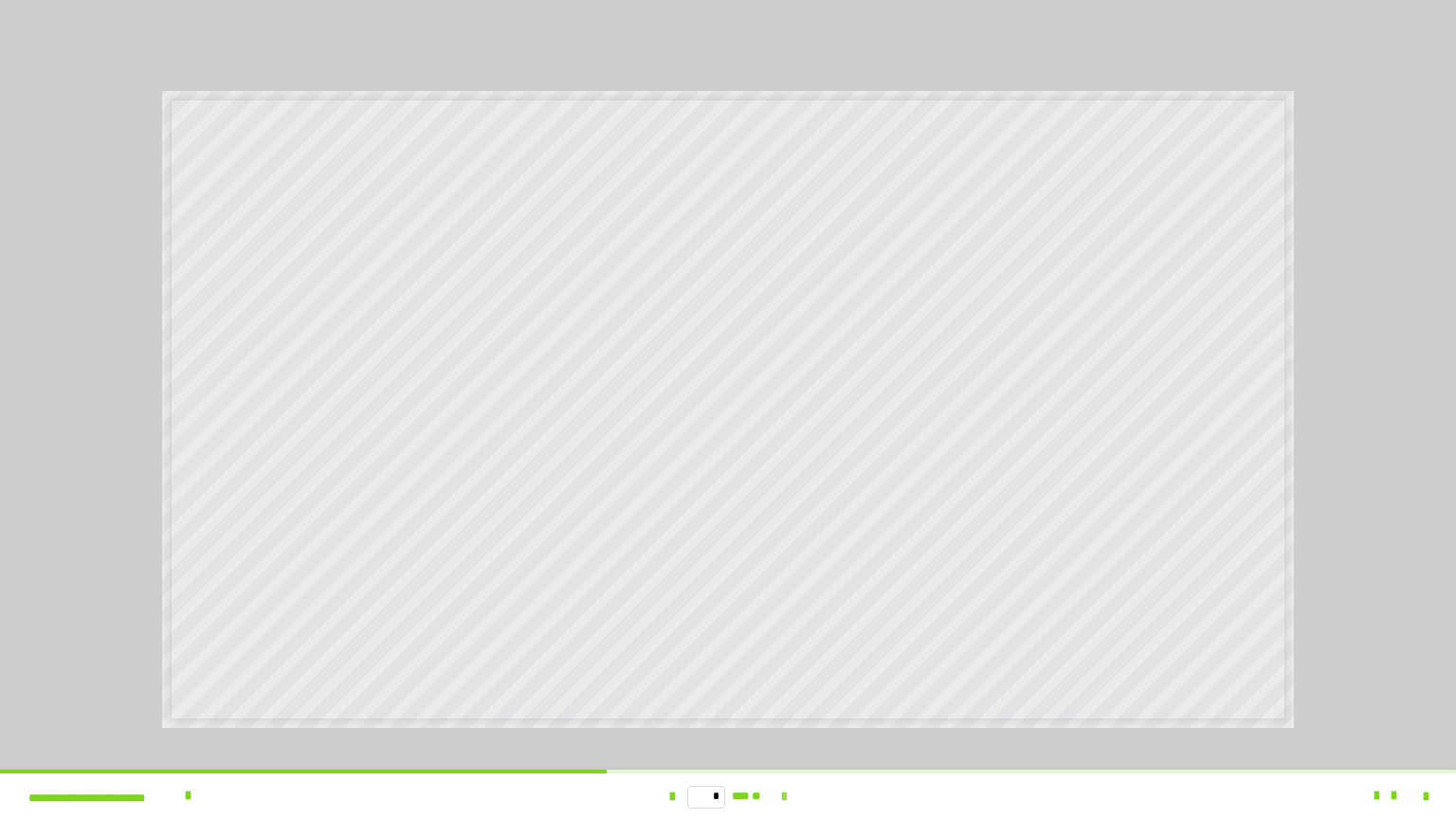 click at bounding box center (784, 797) 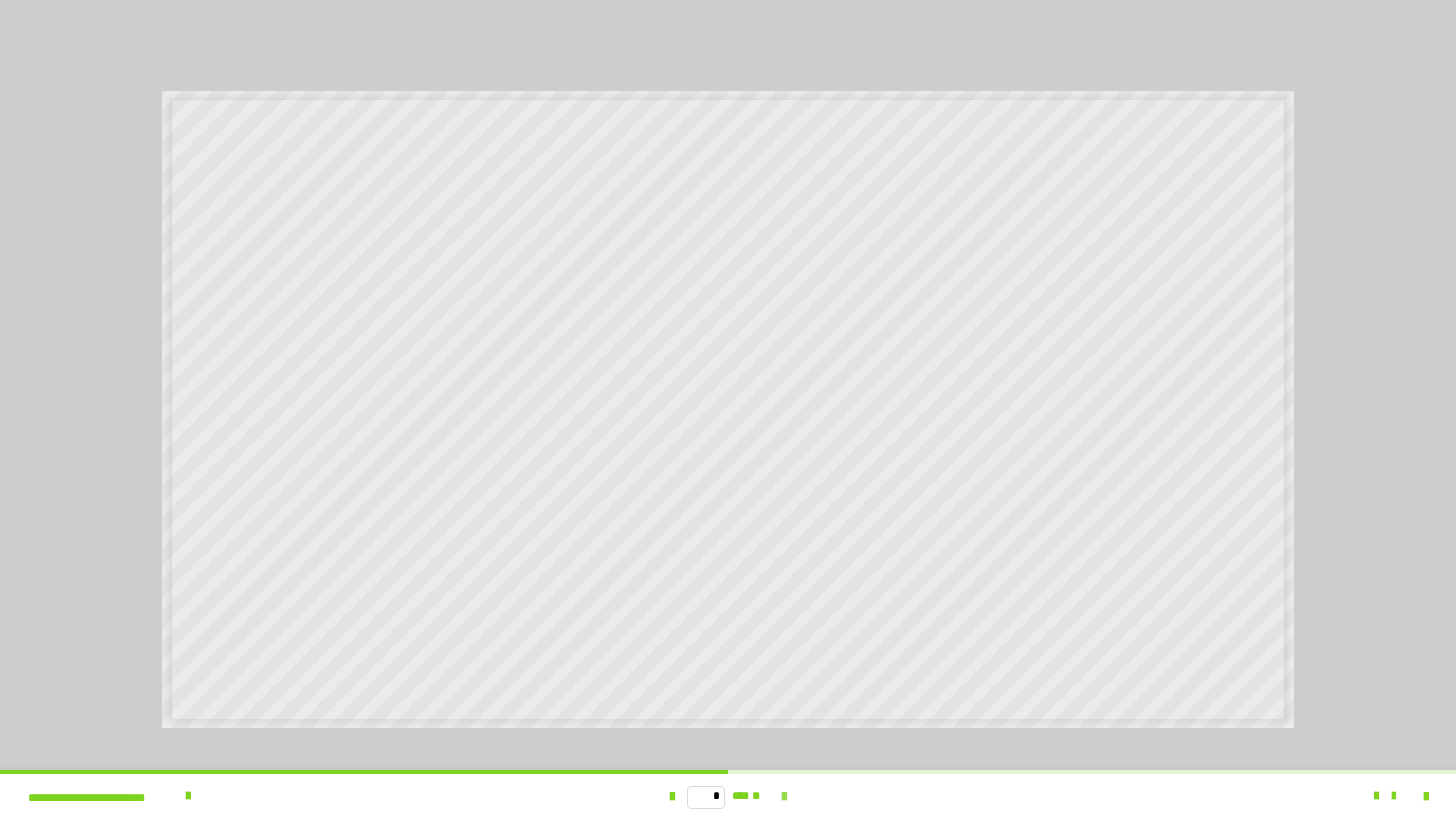 click at bounding box center (784, 797) 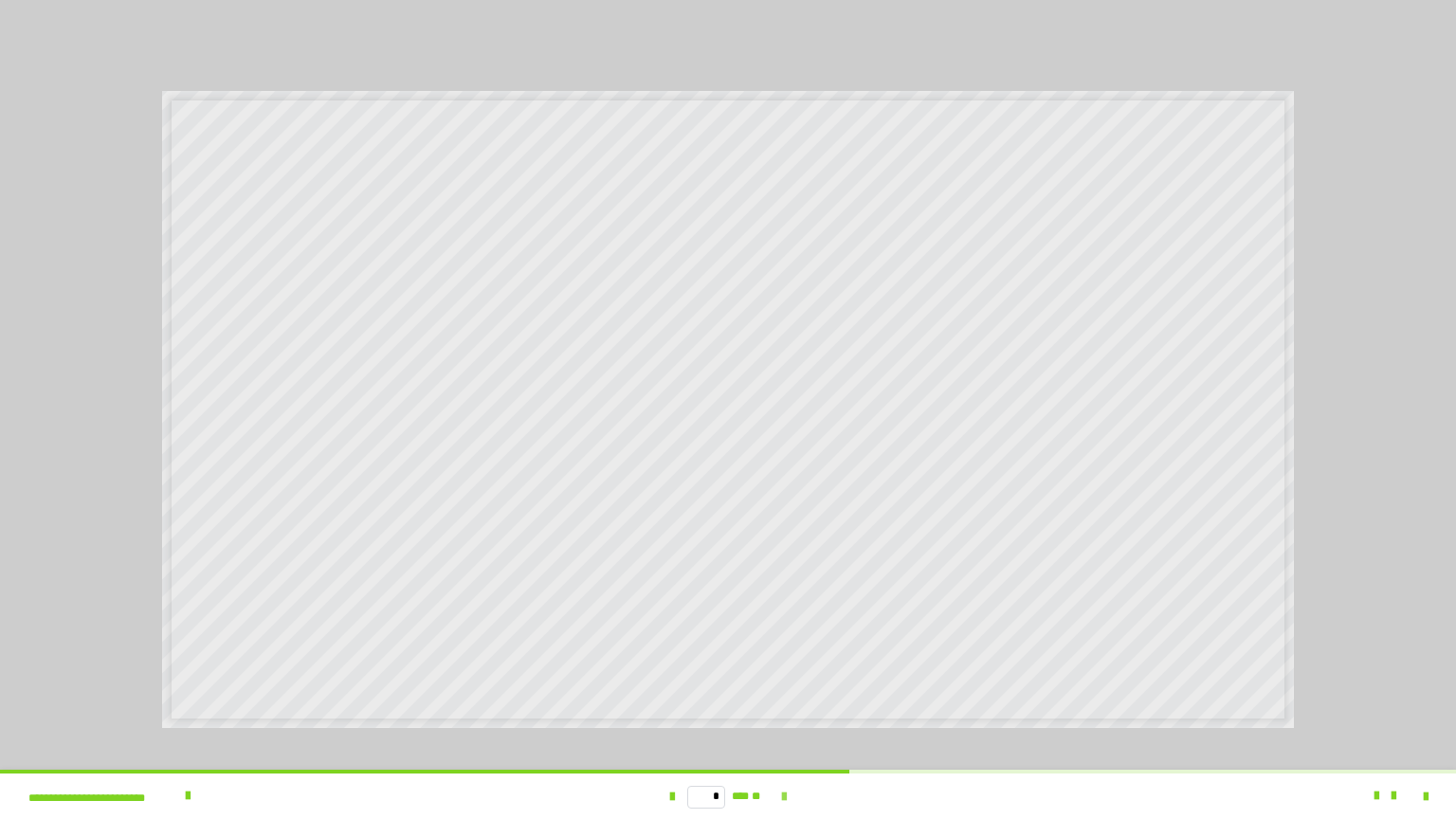 click at bounding box center [784, 797] 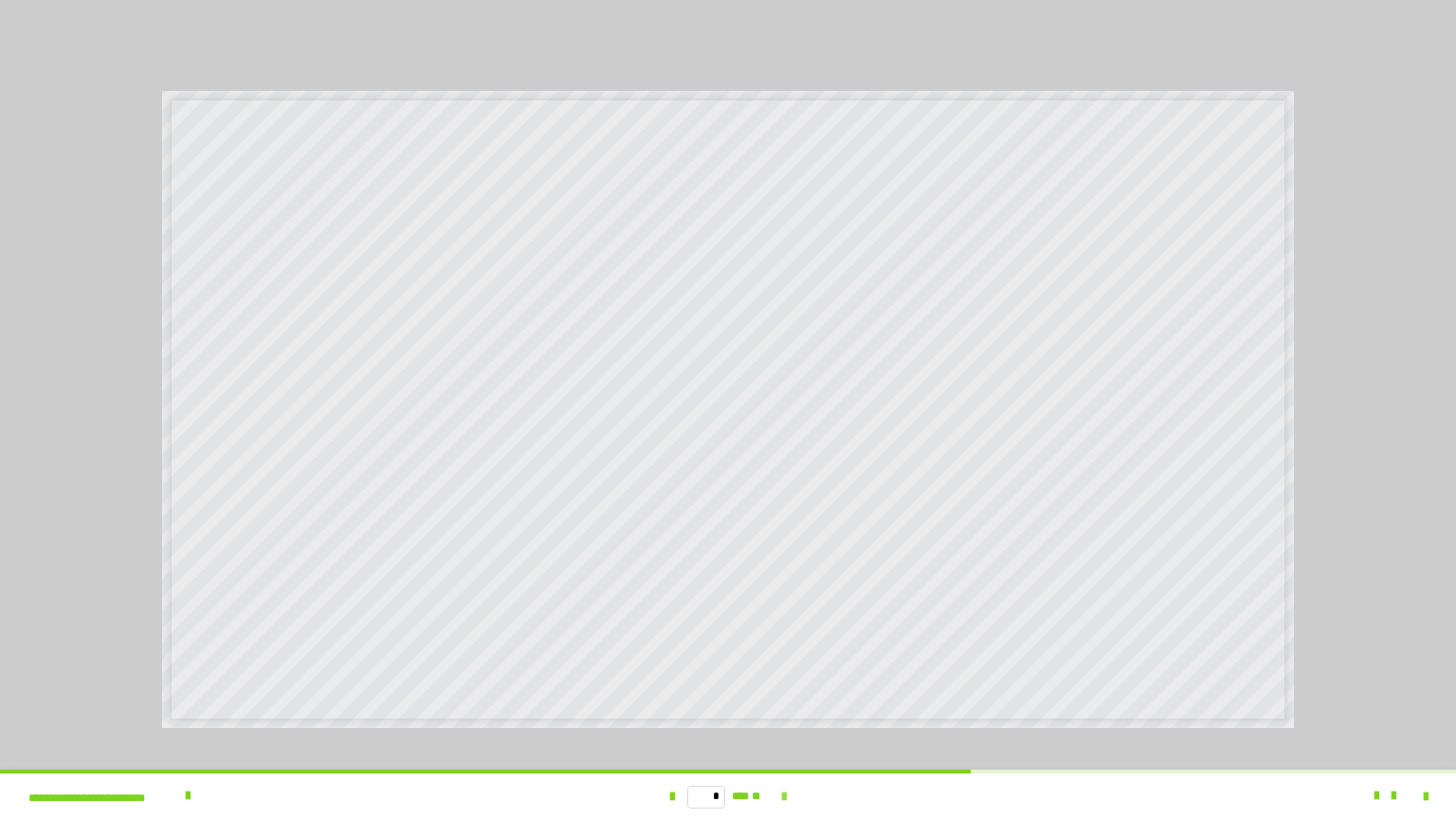 click at bounding box center [784, 797] 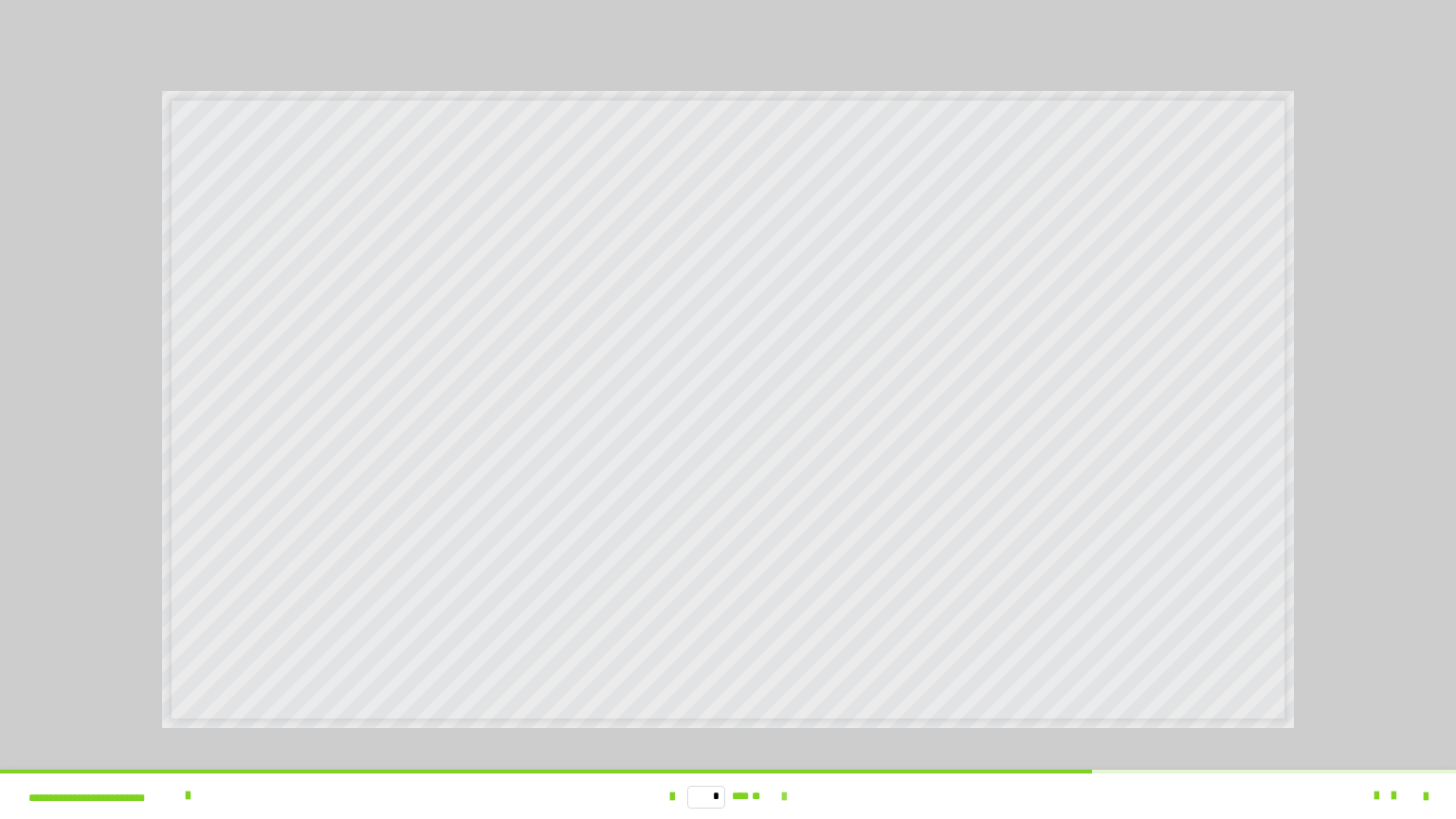 click at bounding box center (784, 797) 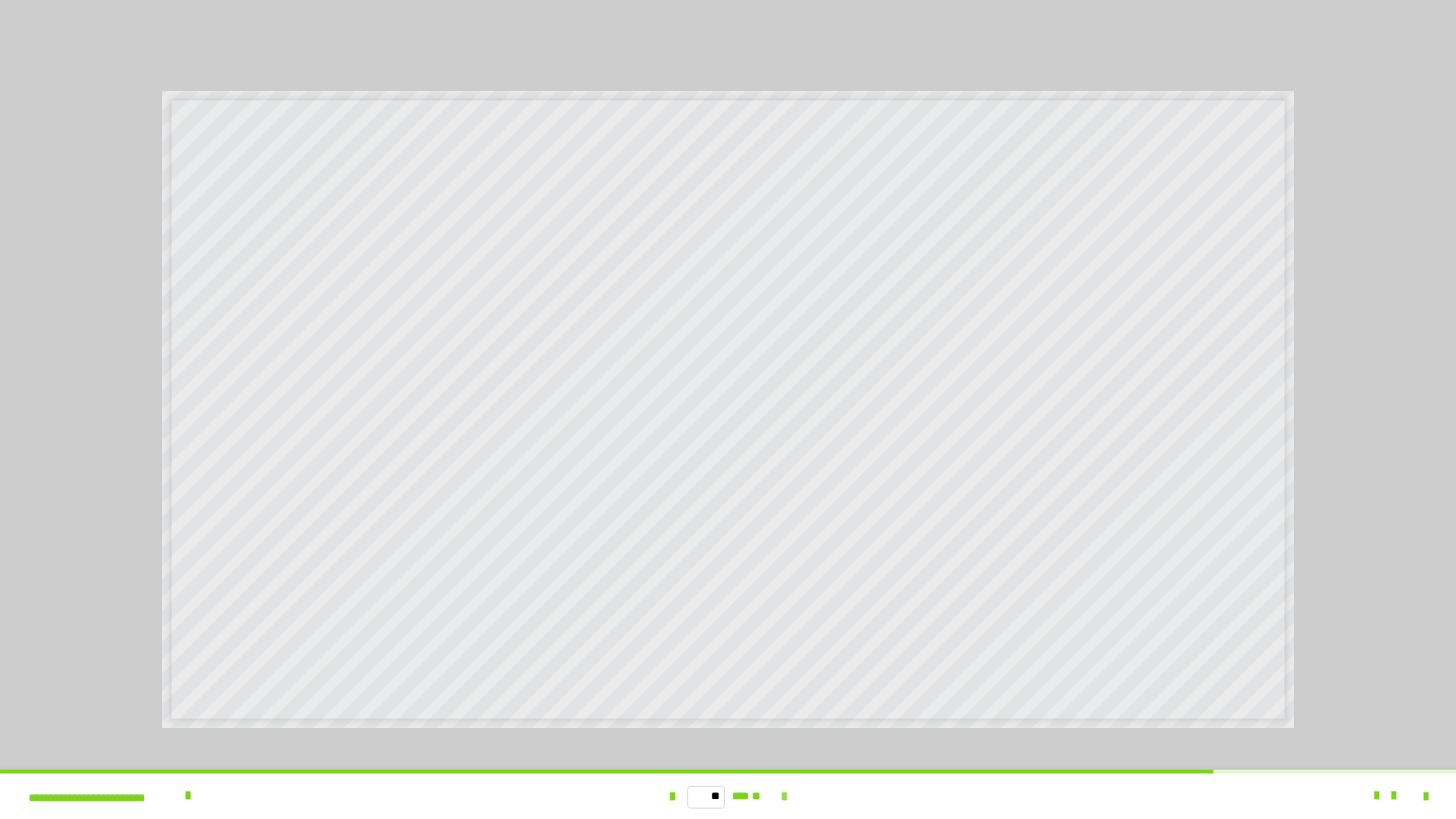 click at bounding box center (784, 797) 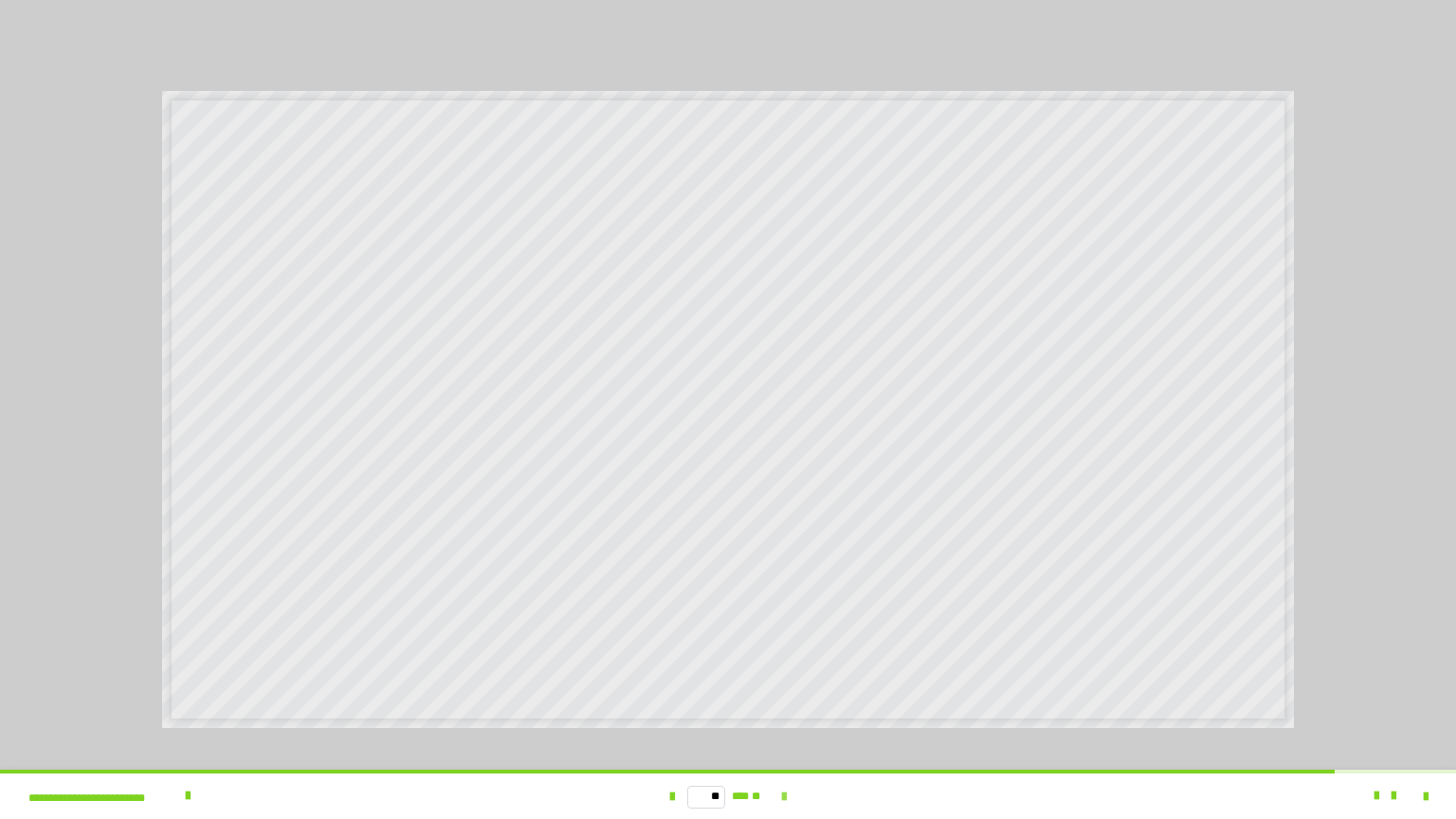 click at bounding box center (784, 797) 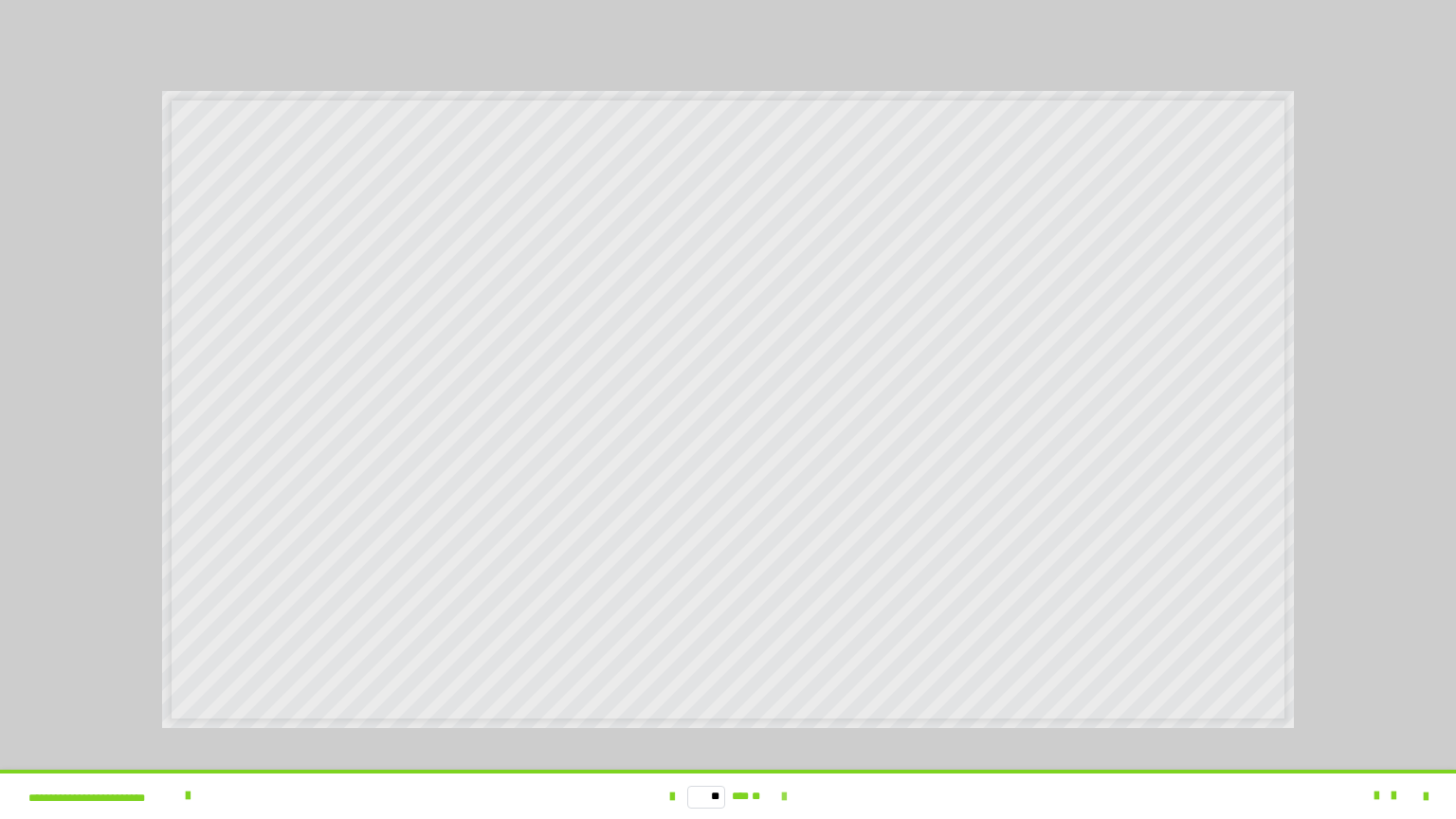 click on "** *** **" at bounding box center [728, 796] 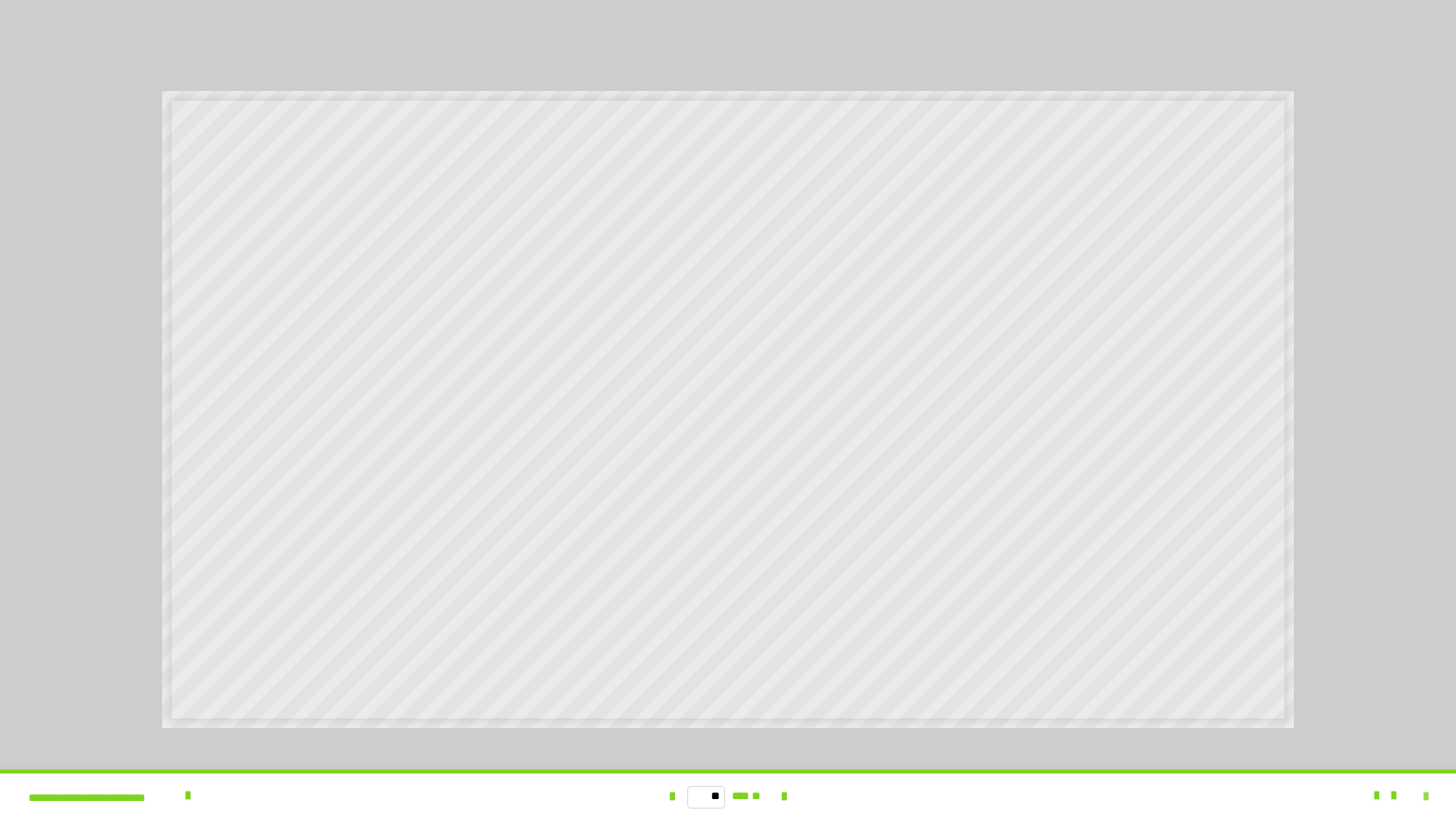 click at bounding box center [1426, 797] 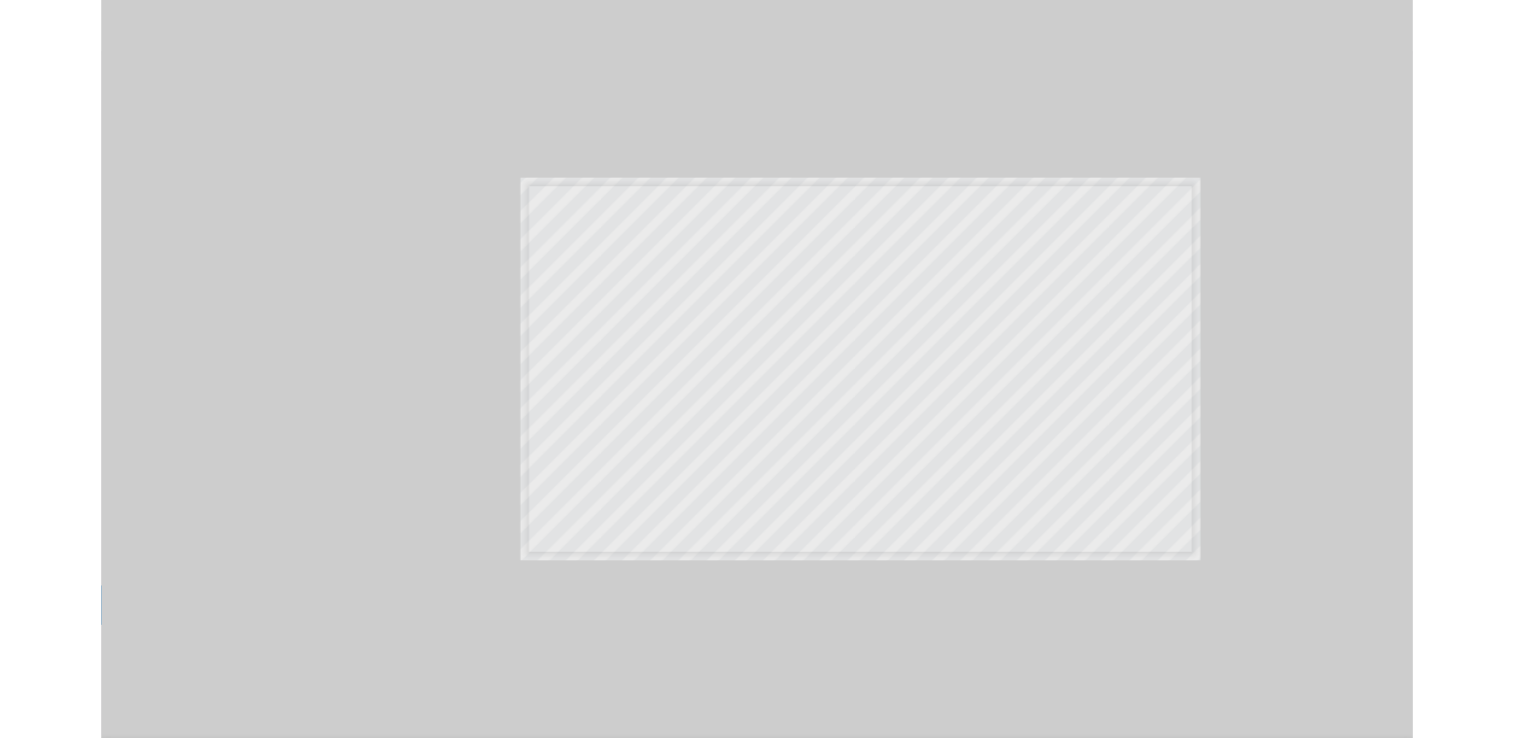 scroll, scrollTop: 1979, scrollLeft: 0, axis: vertical 